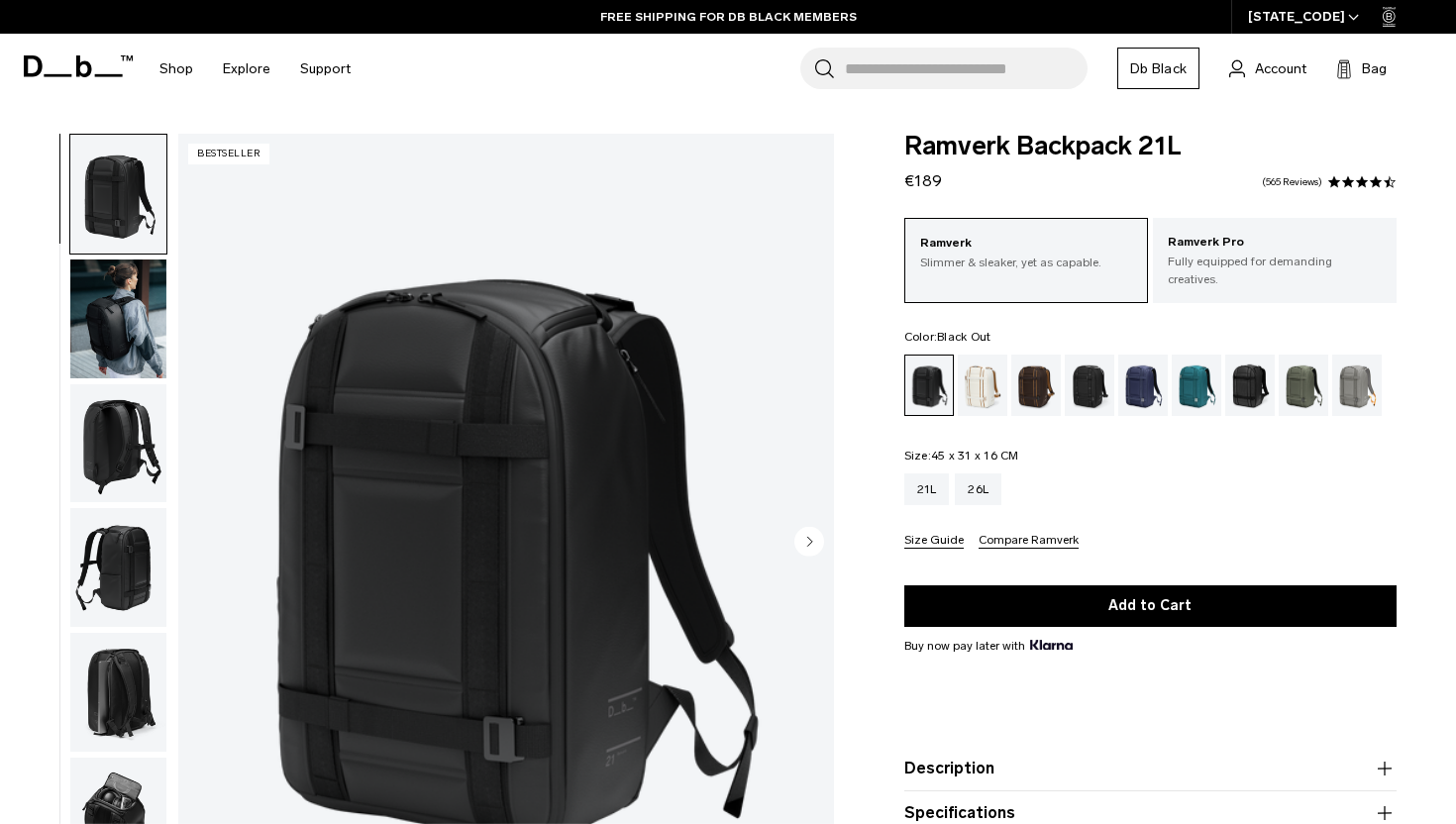 scroll, scrollTop: 0, scrollLeft: 0, axis: both 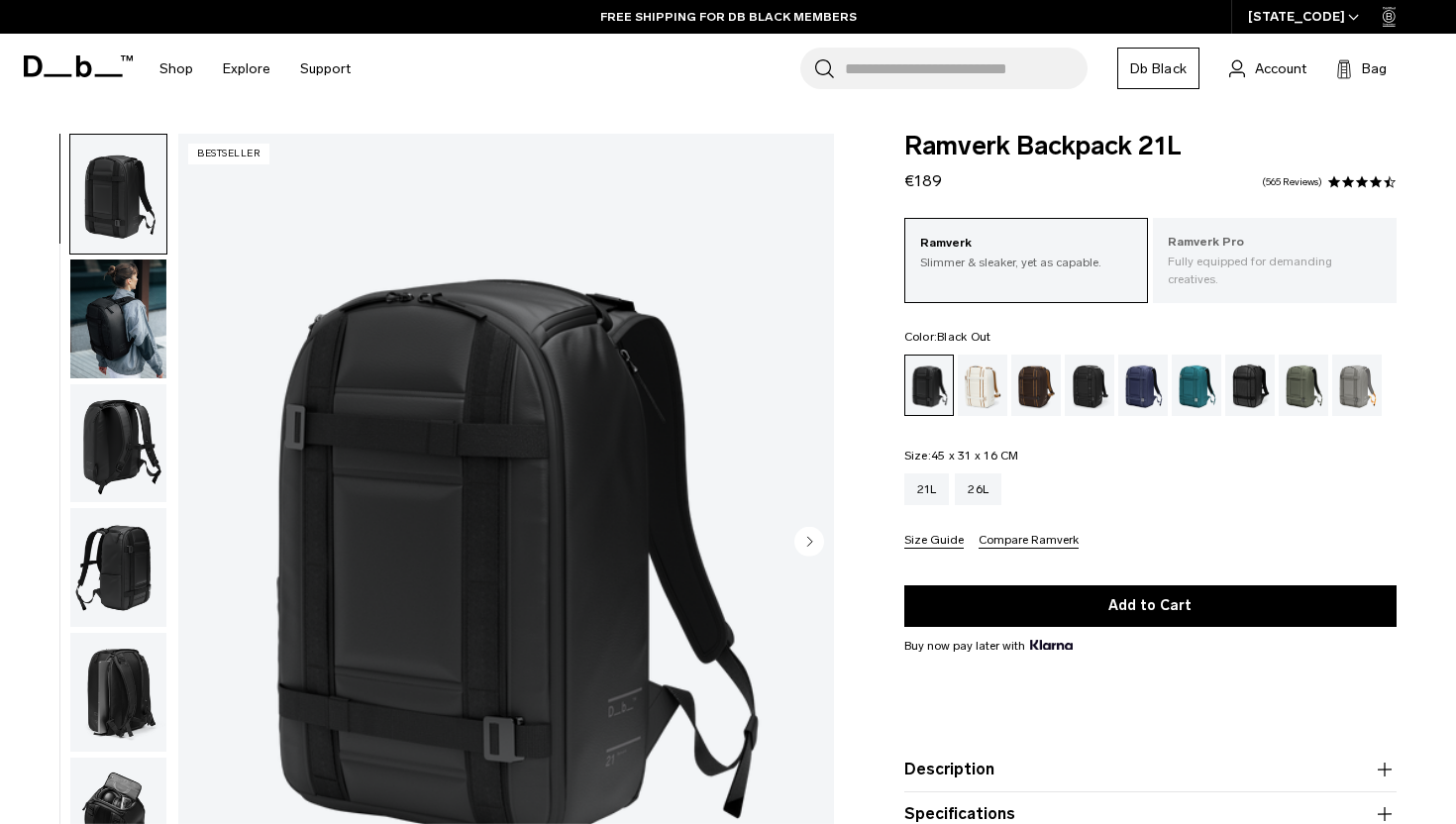 click on "Ramverk Pro
Fully equipped for demanding creatives." at bounding box center [1275, 260] 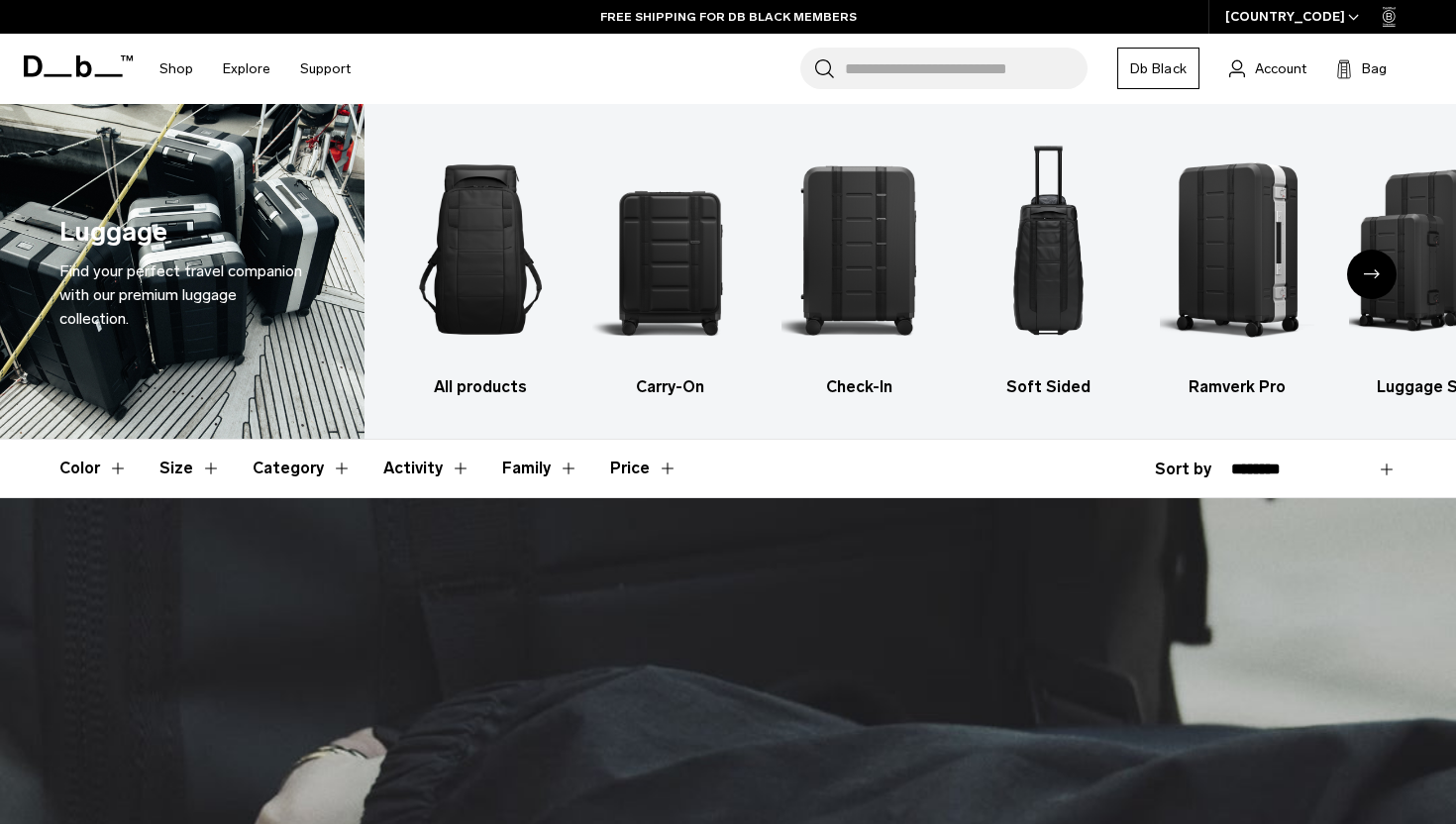 scroll, scrollTop: 0, scrollLeft: 0, axis: both 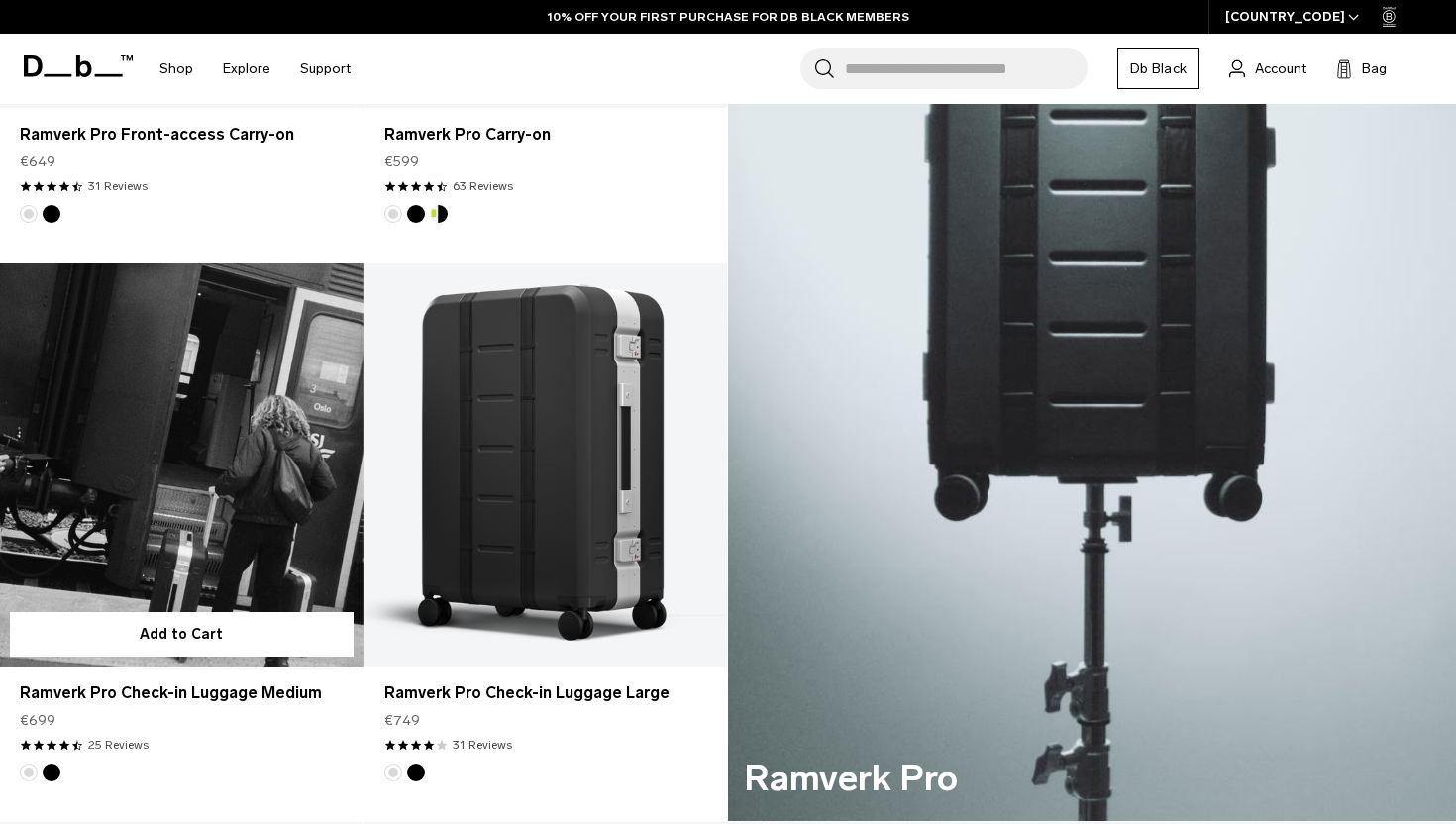 click at bounding box center (181, 464) 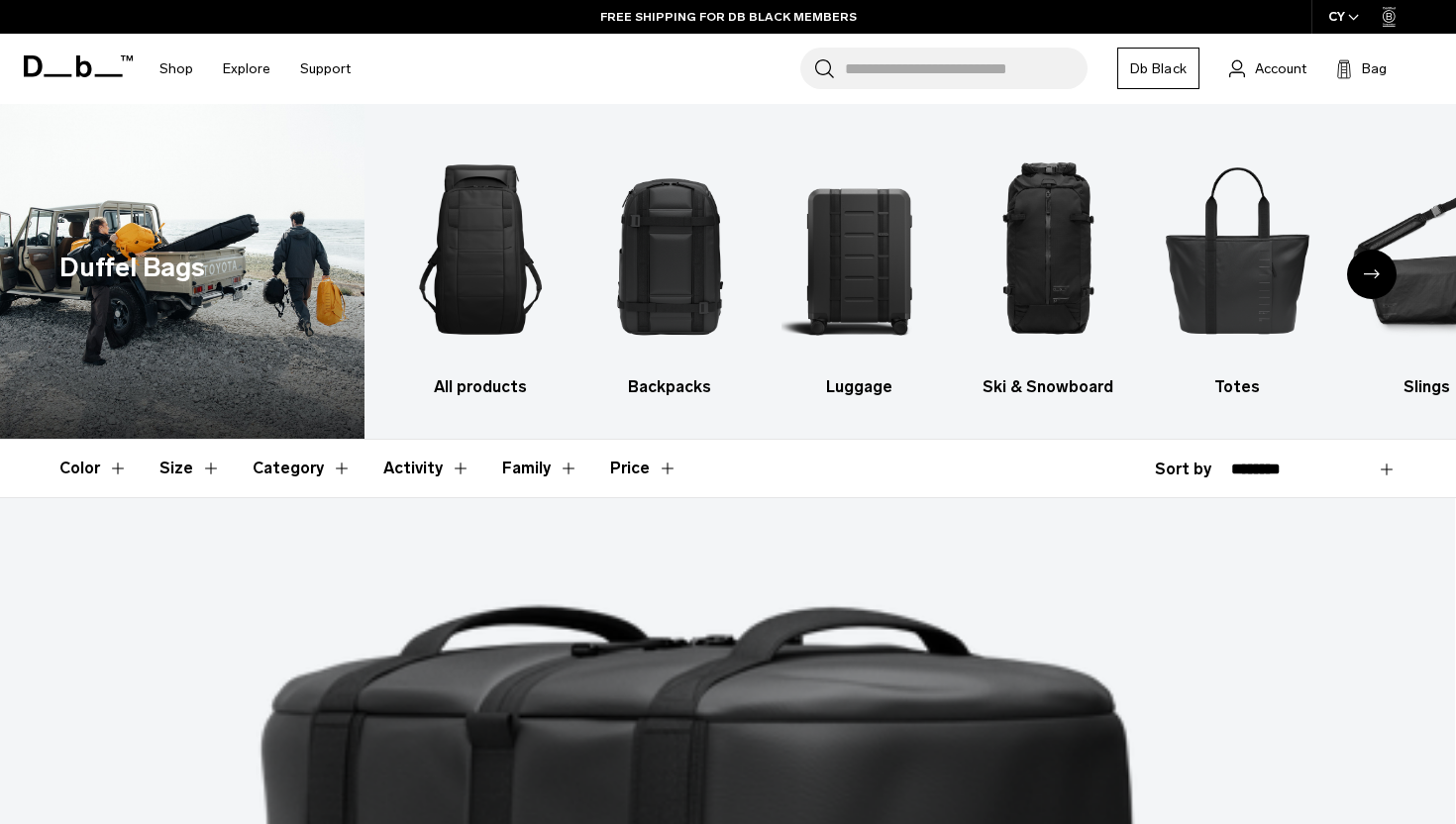 scroll, scrollTop: 0, scrollLeft: 0, axis: both 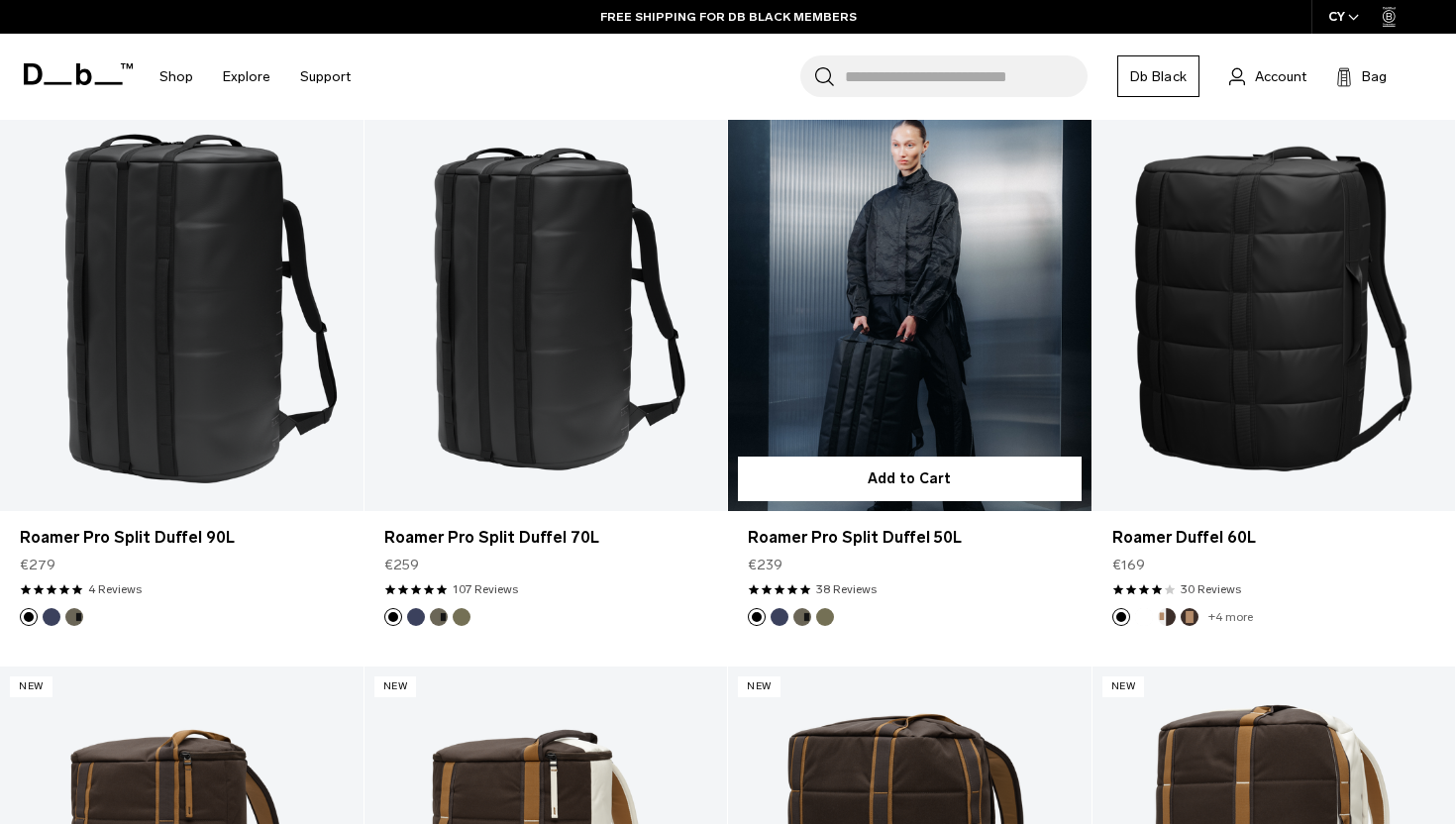 click at bounding box center [909, 308] 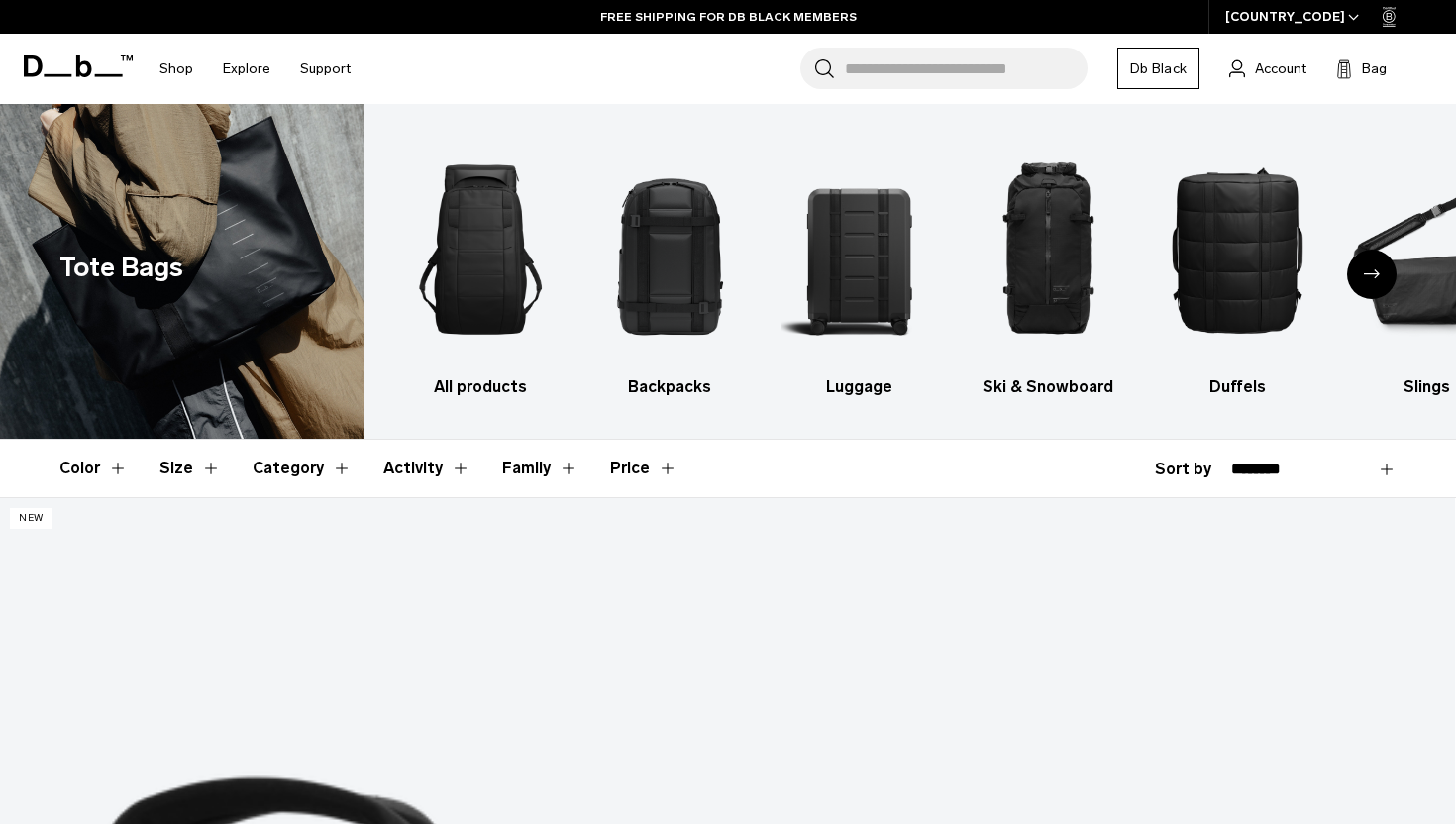scroll, scrollTop: 0, scrollLeft: 0, axis: both 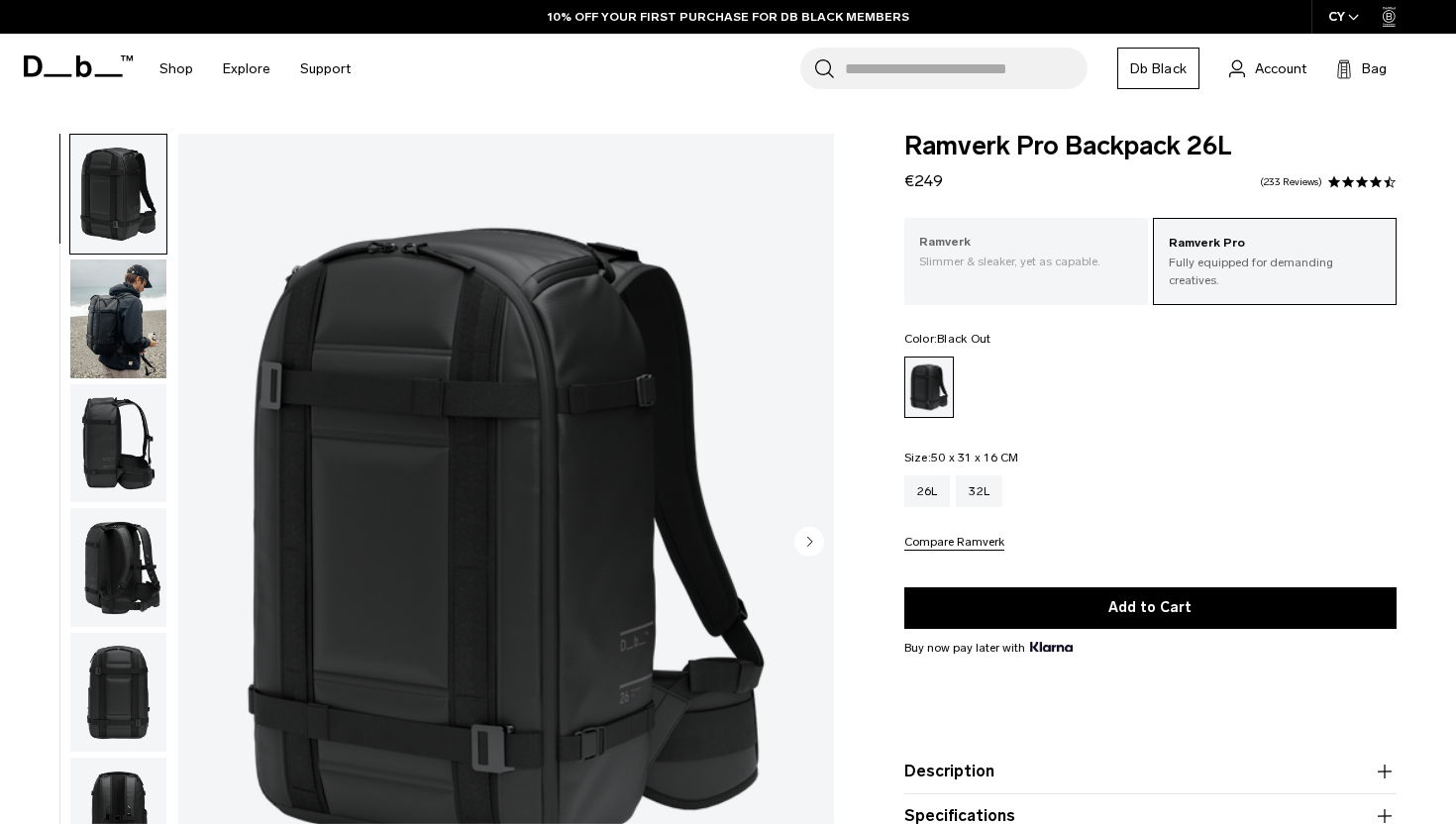 click on "Ramverk
Slimmer & sleaker, yet as capable." at bounding box center (1026, 252) 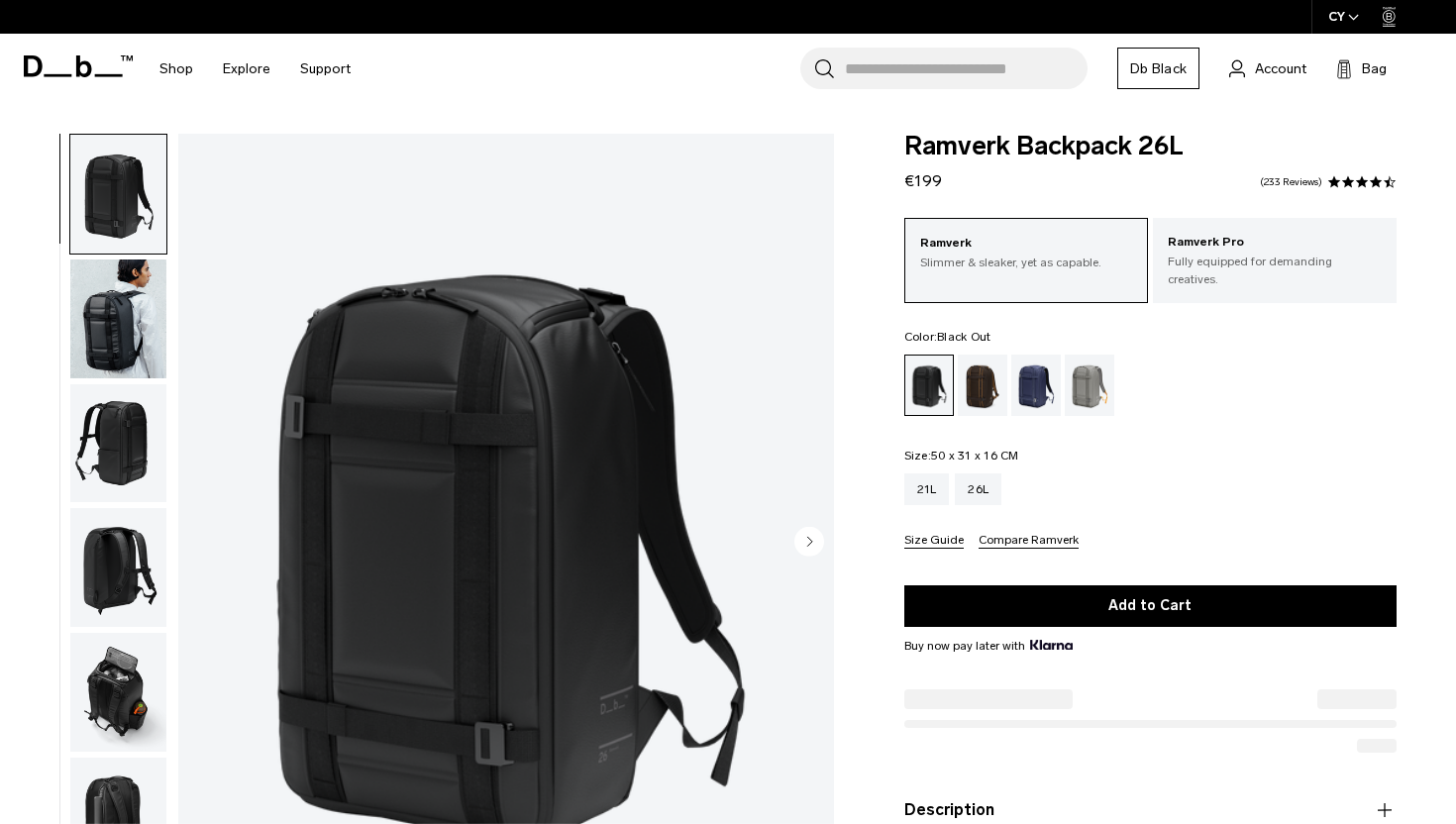 scroll, scrollTop: 0, scrollLeft: 0, axis: both 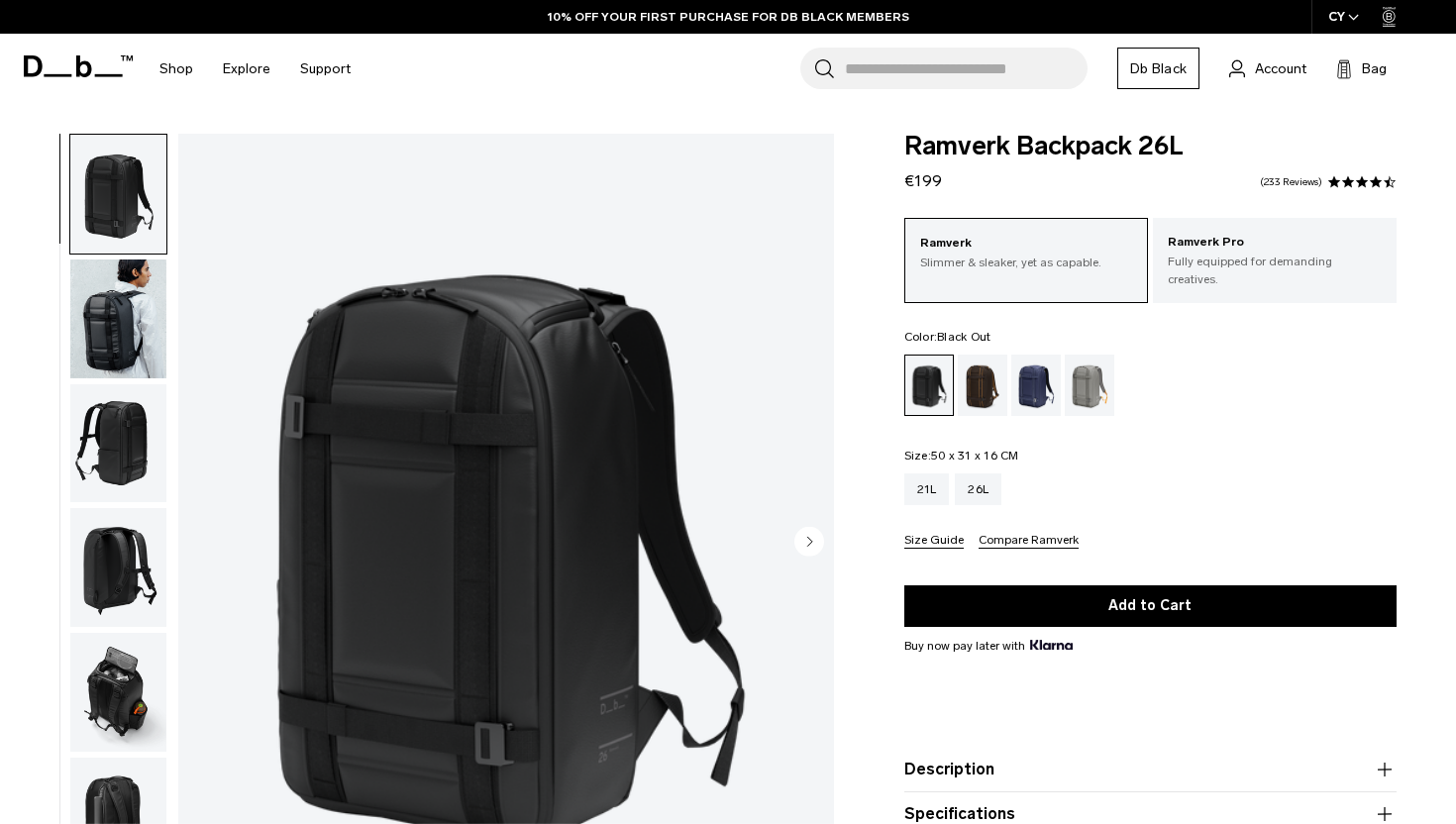 click at bounding box center (506, 543) 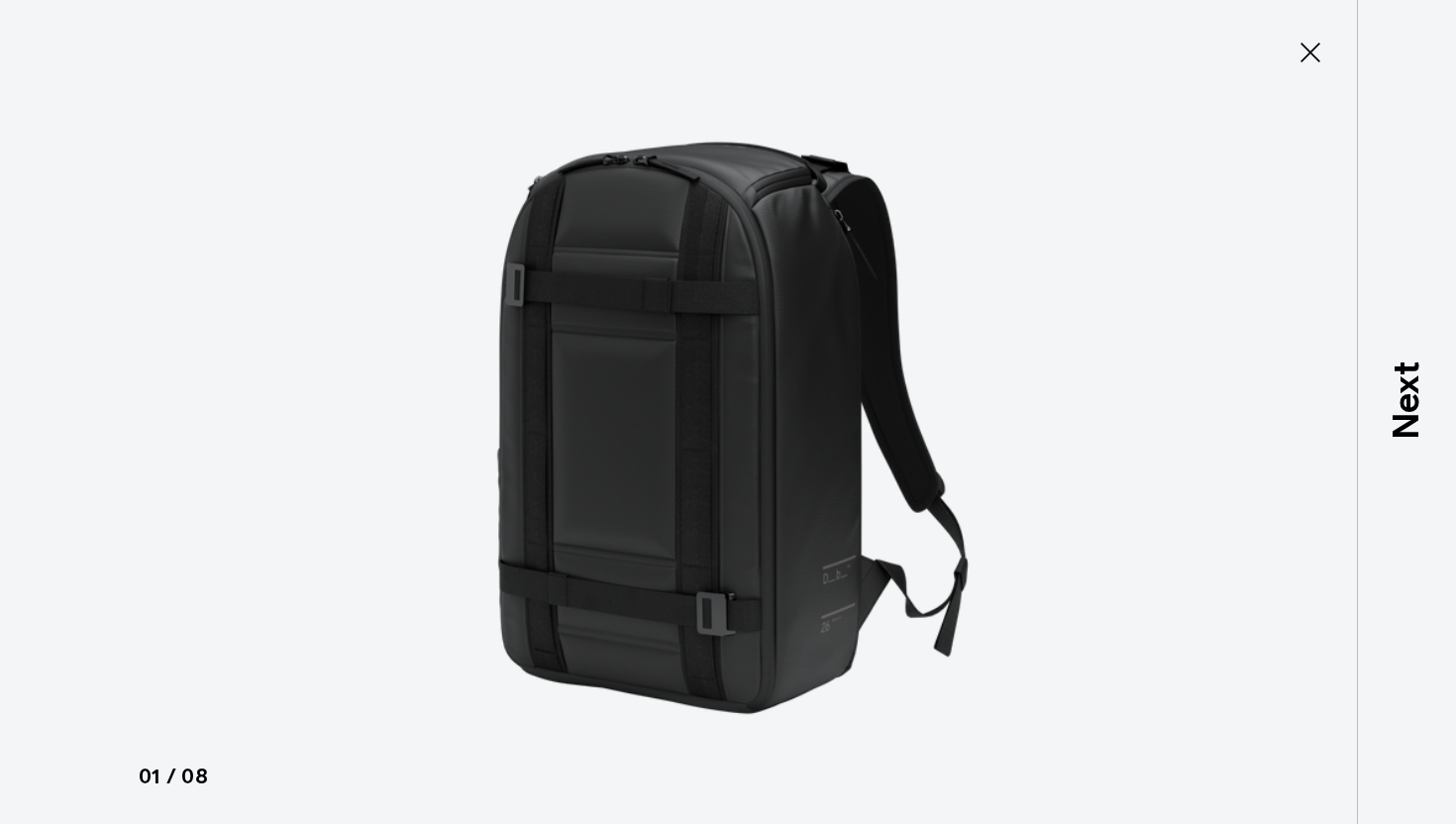 click 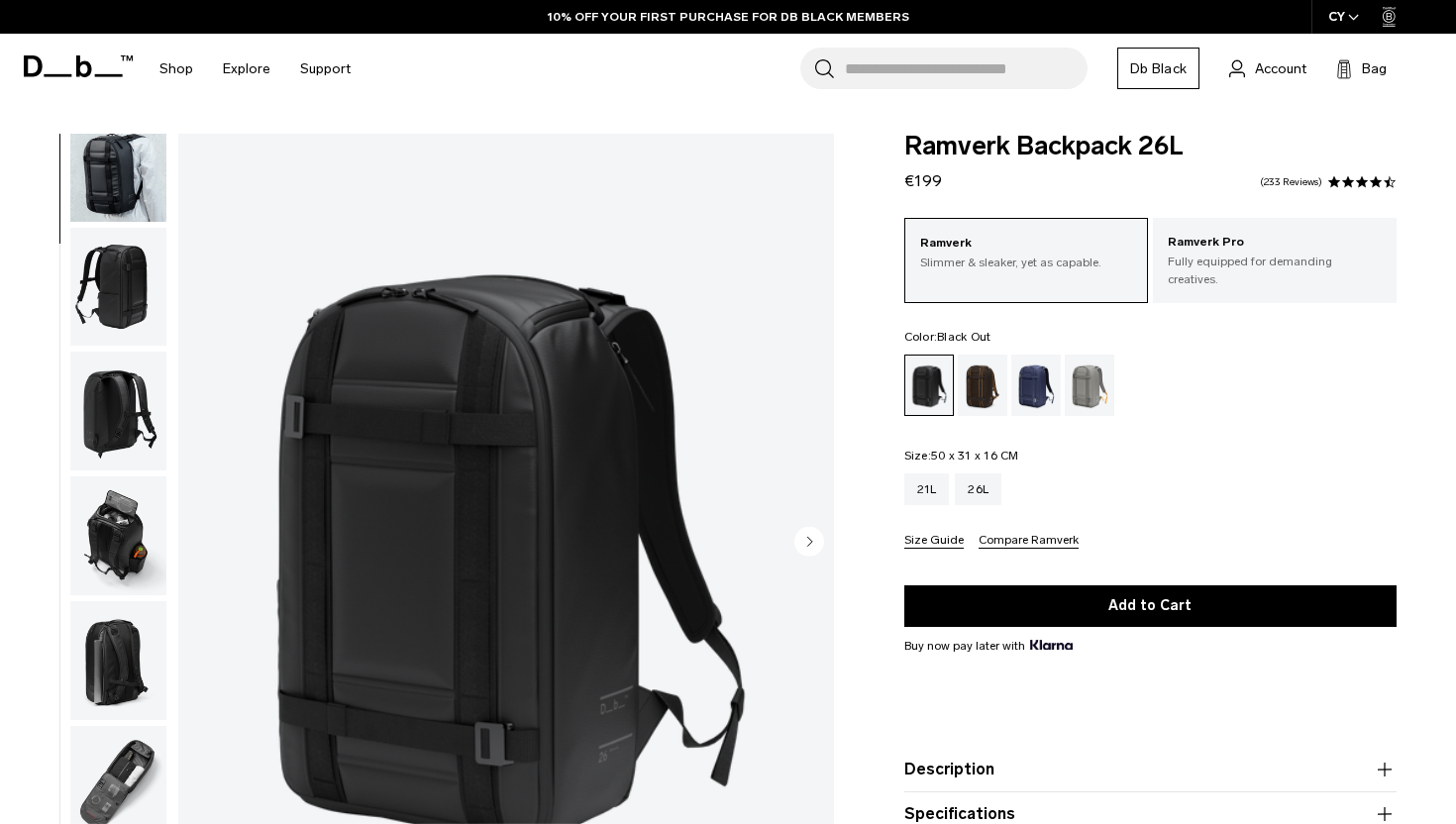 scroll, scrollTop: 173, scrollLeft: 0, axis: vertical 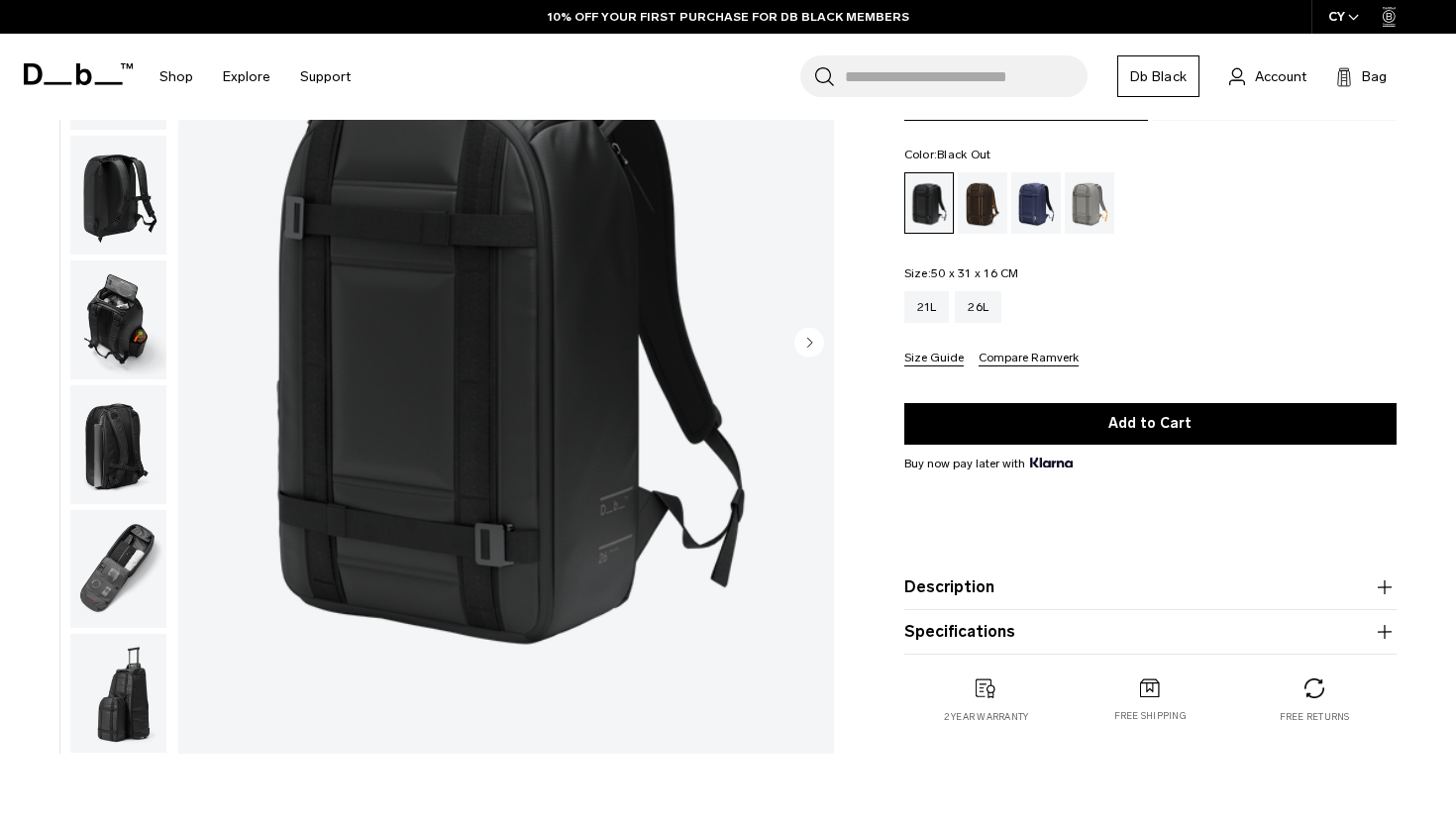 click at bounding box center (118, 569) 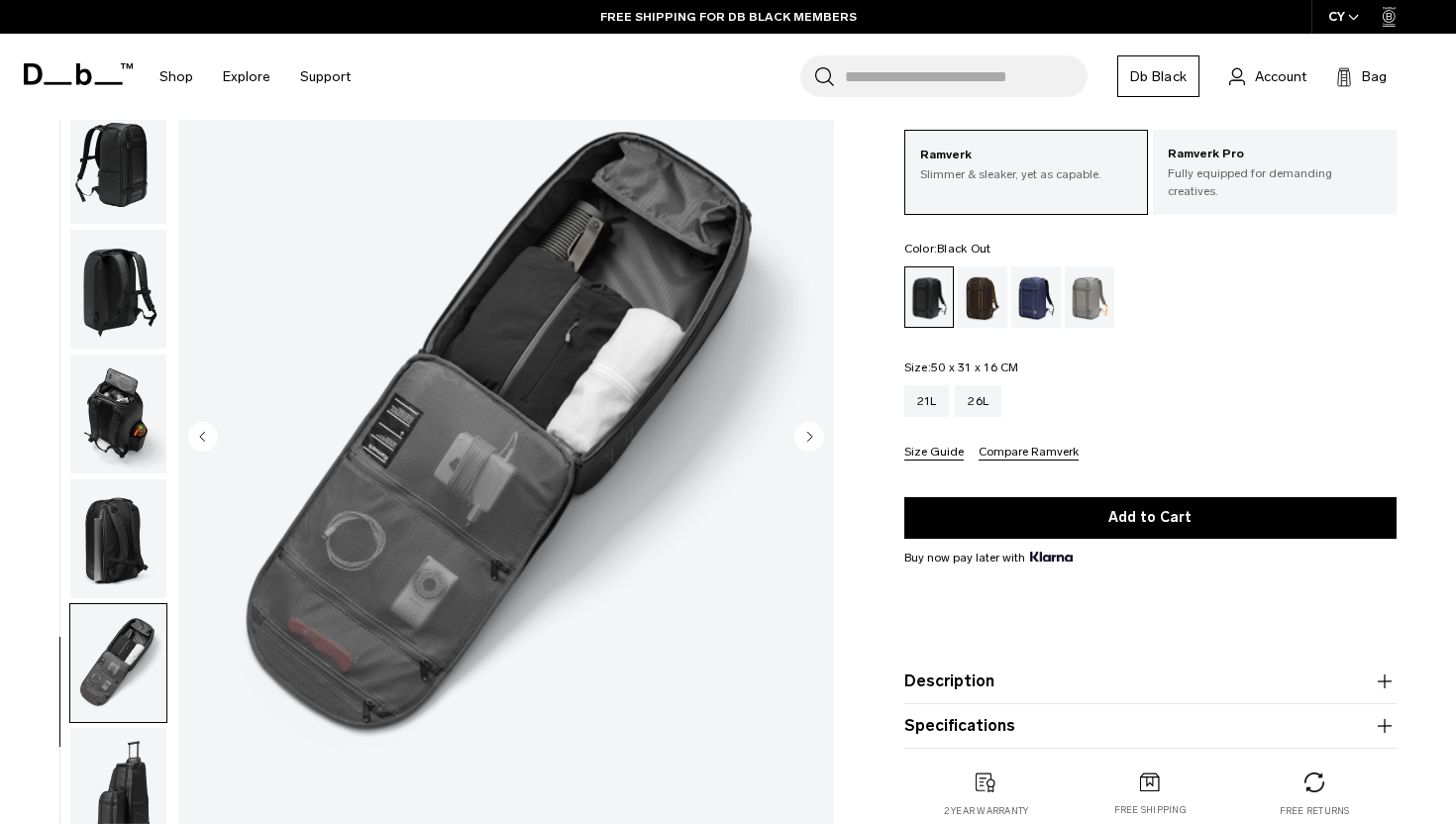 scroll, scrollTop: 84, scrollLeft: 0, axis: vertical 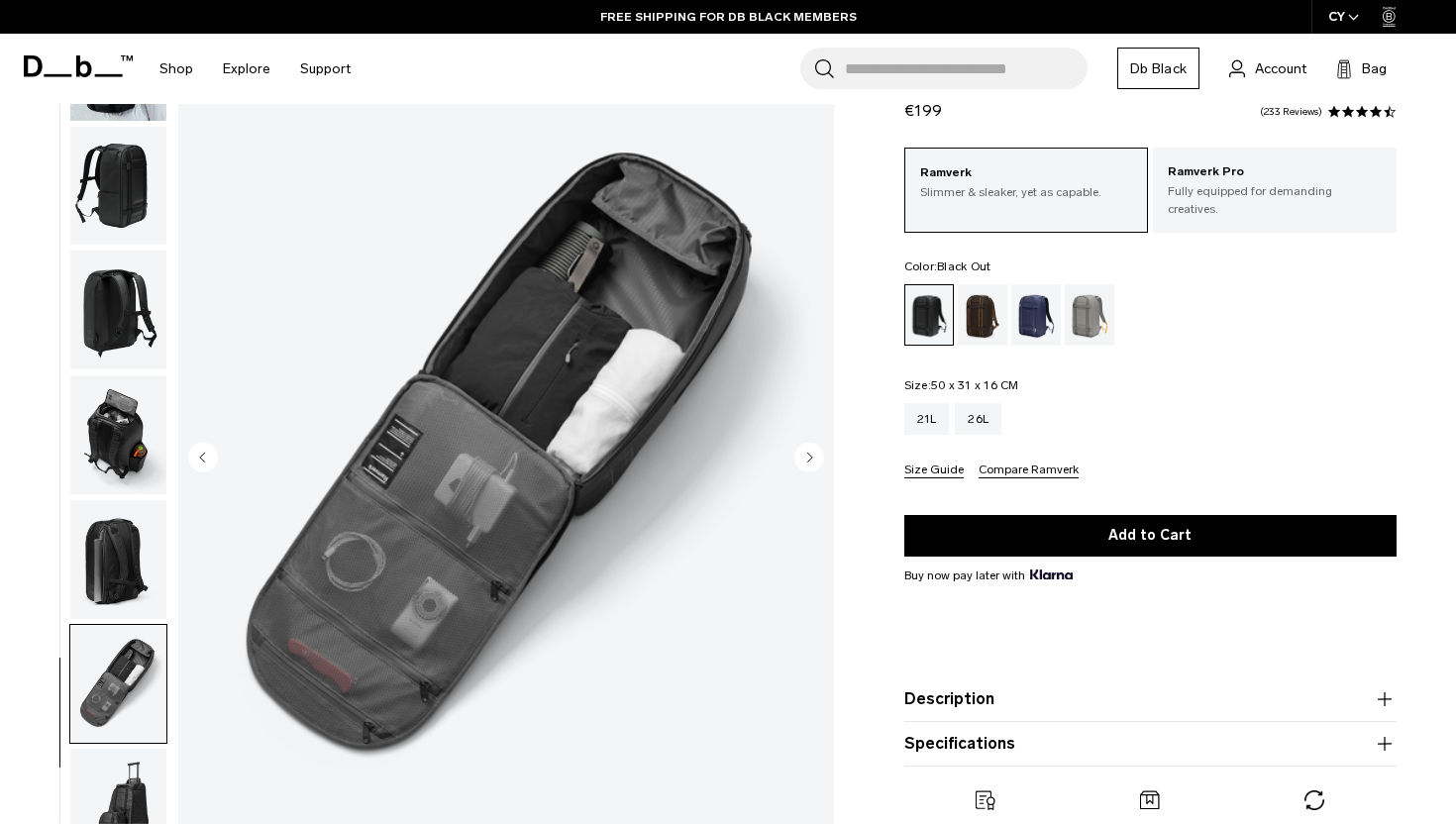 click at bounding box center (118, 435) 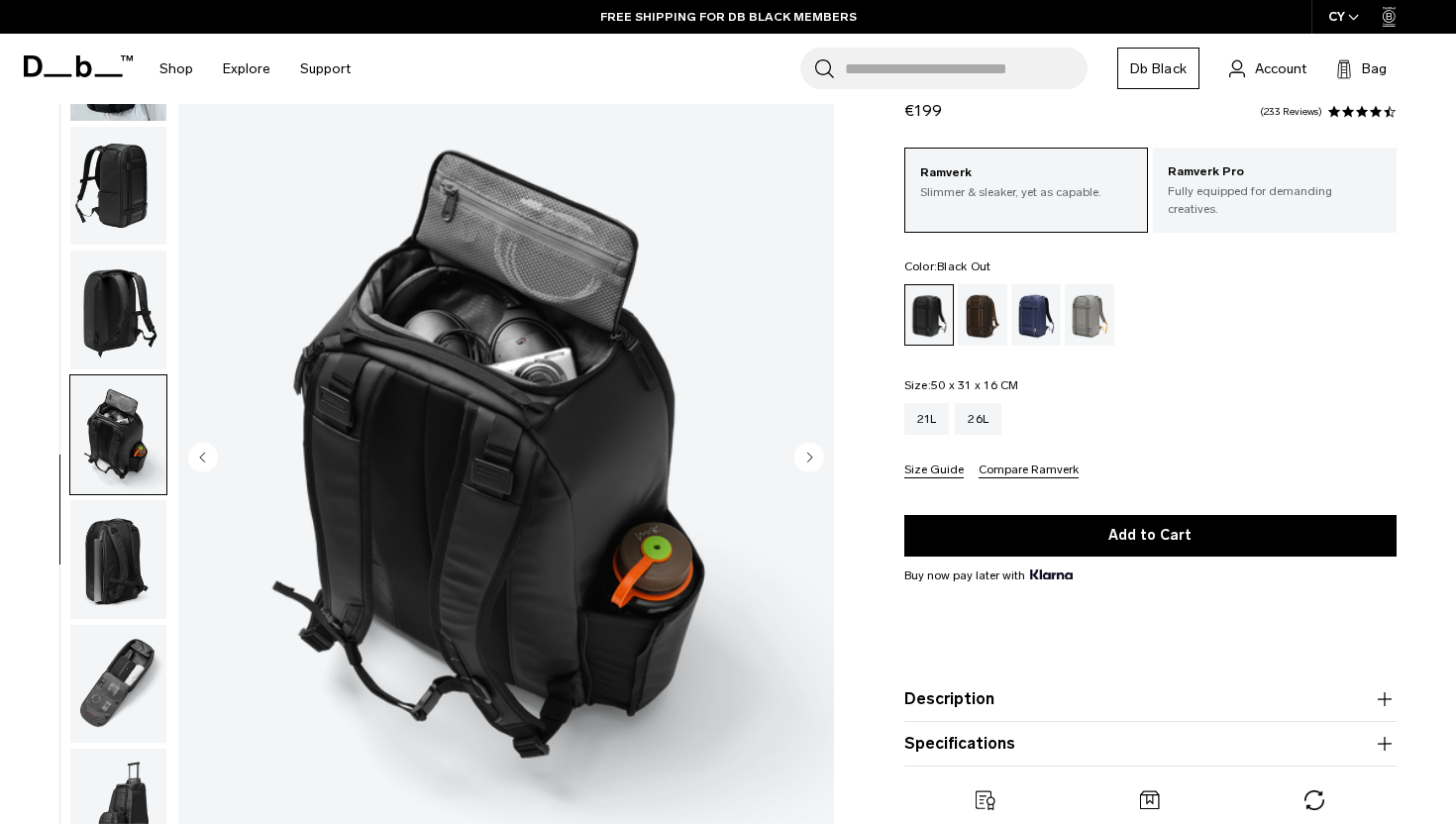 click at bounding box center [506, 459] 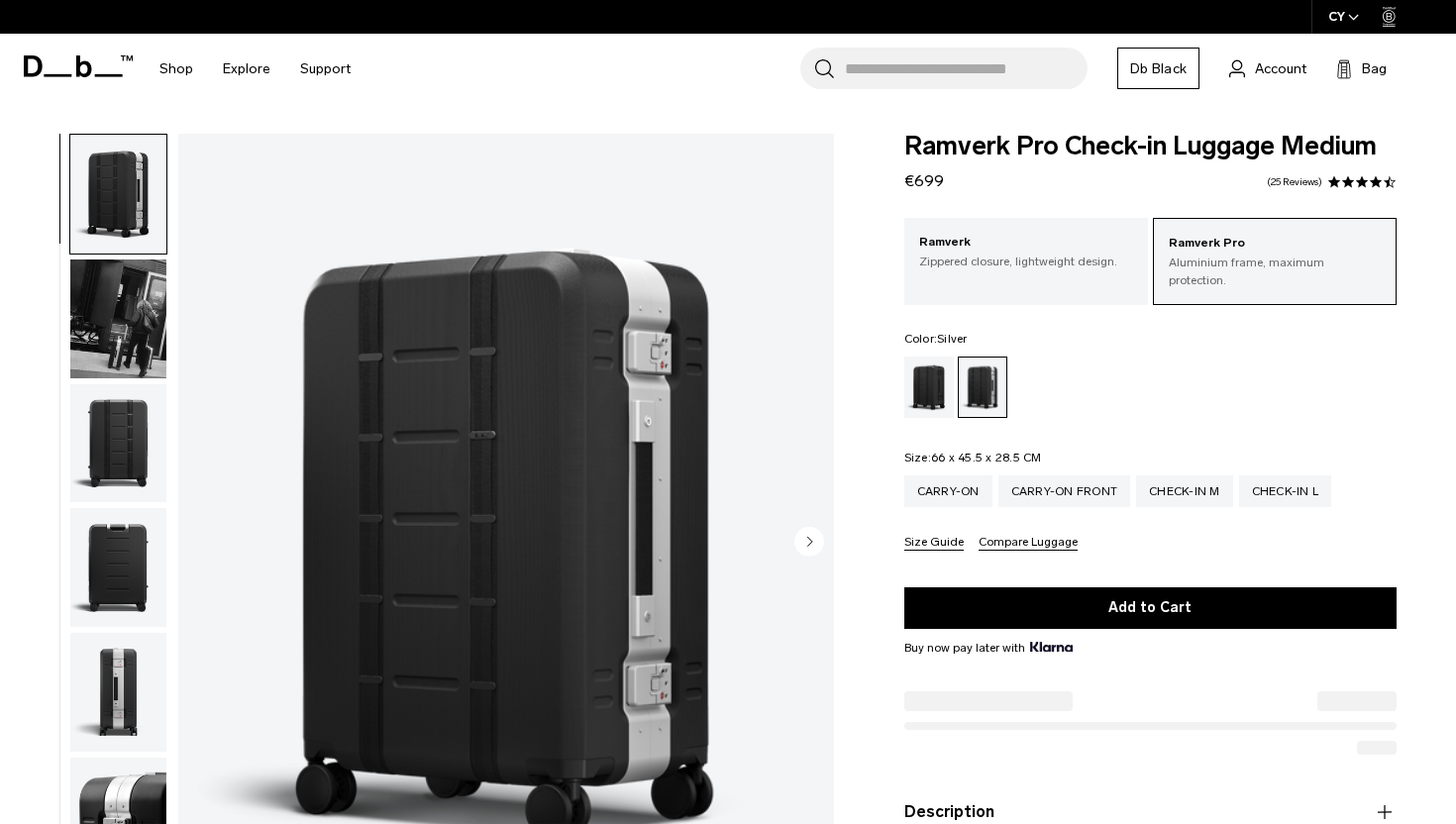 scroll, scrollTop: 0, scrollLeft: 0, axis: both 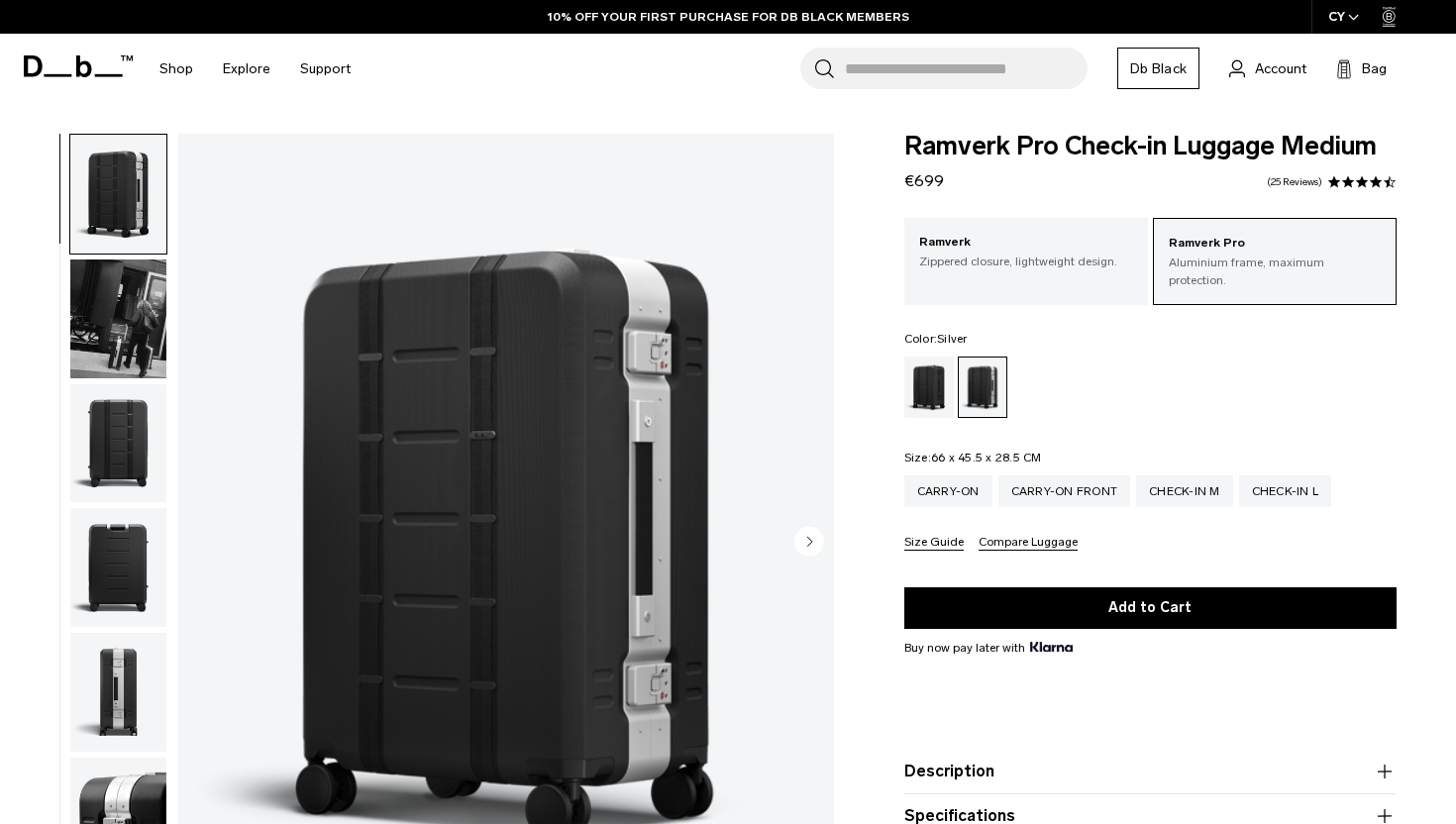 click at bounding box center (506, 543) 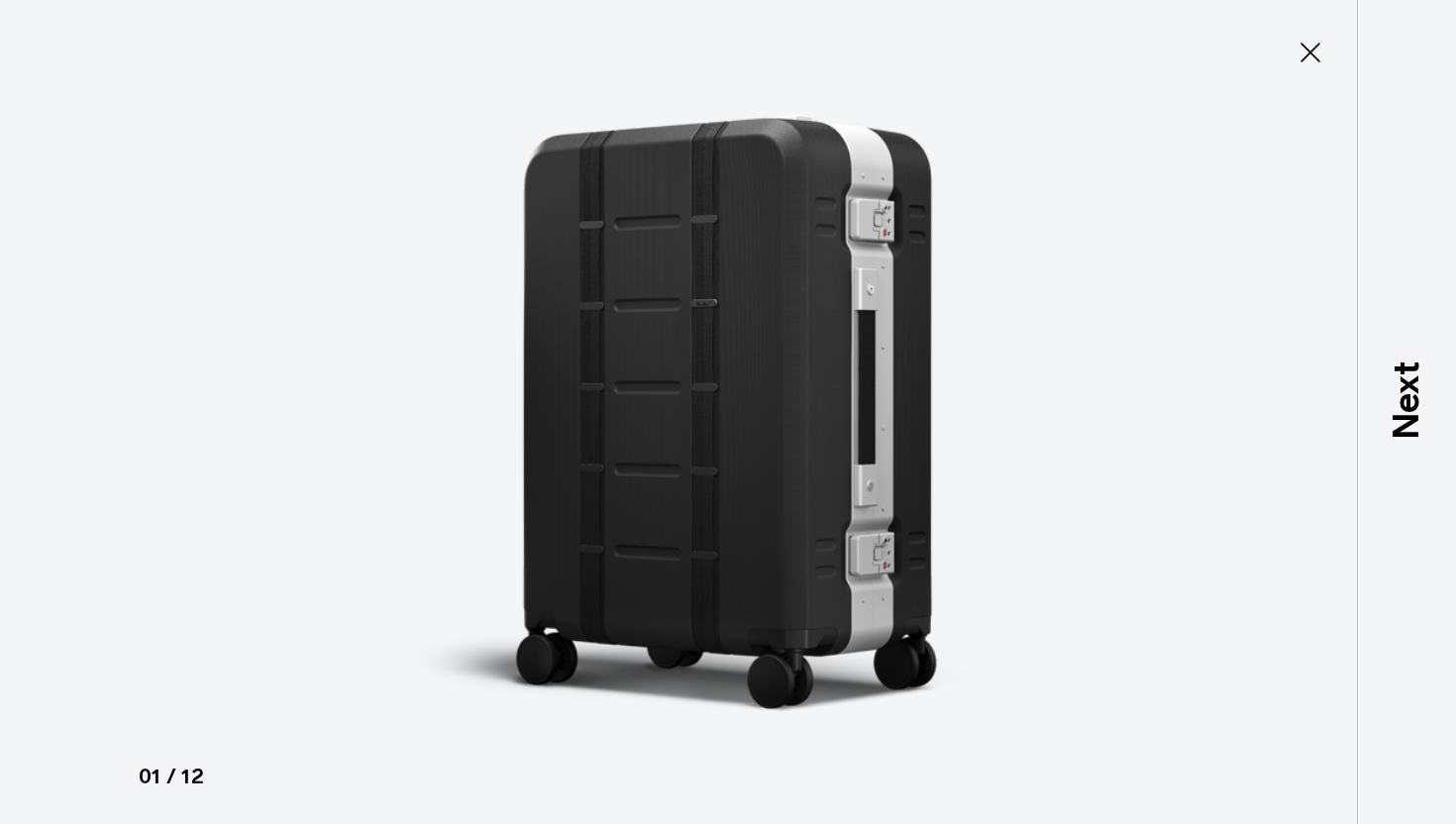 click 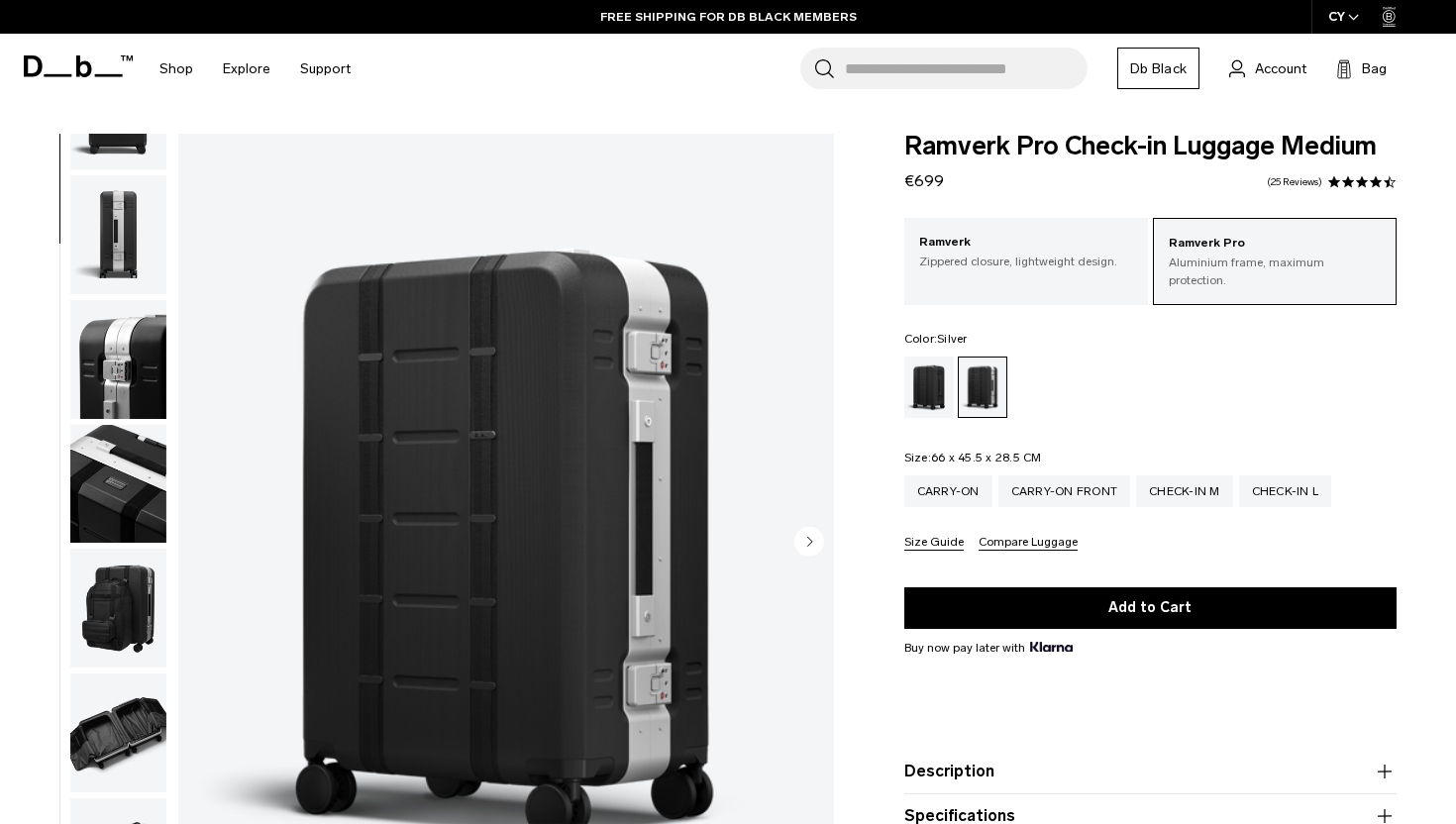 scroll, scrollTop: 671, scrollLeft: 0, axis: vertical 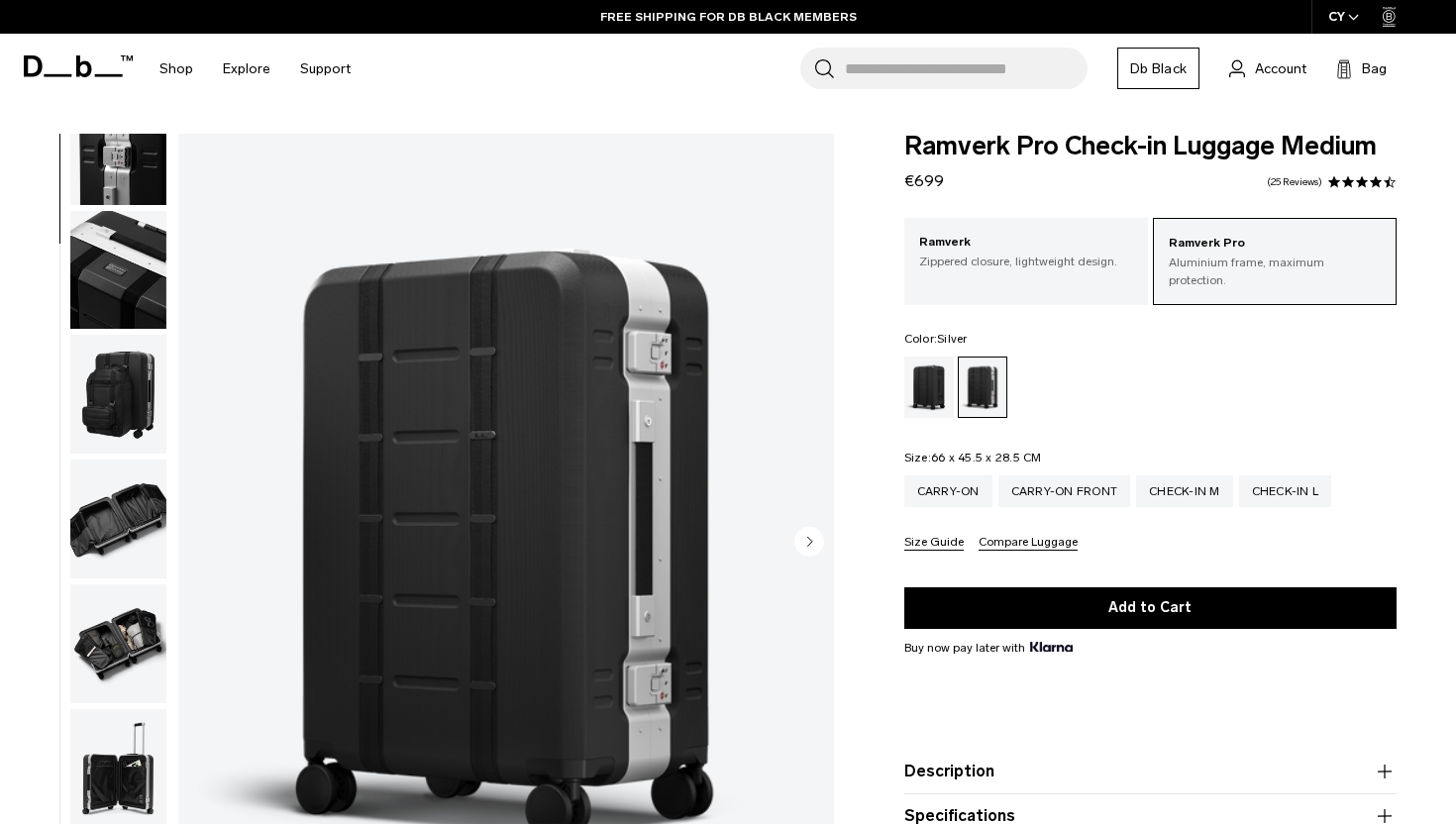 click at bounding box center (118, 644) 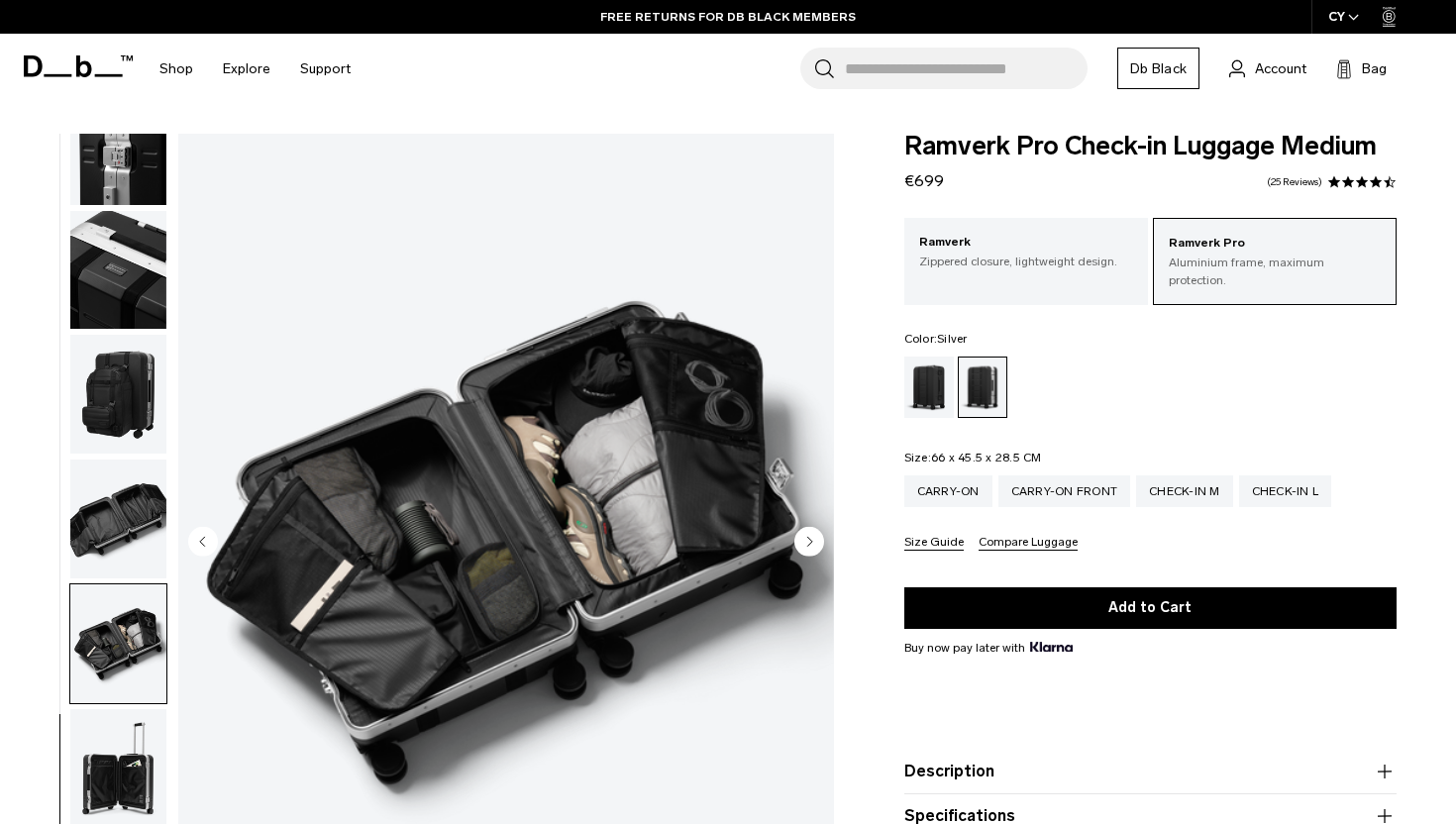 click at bounding box center [506, 543] 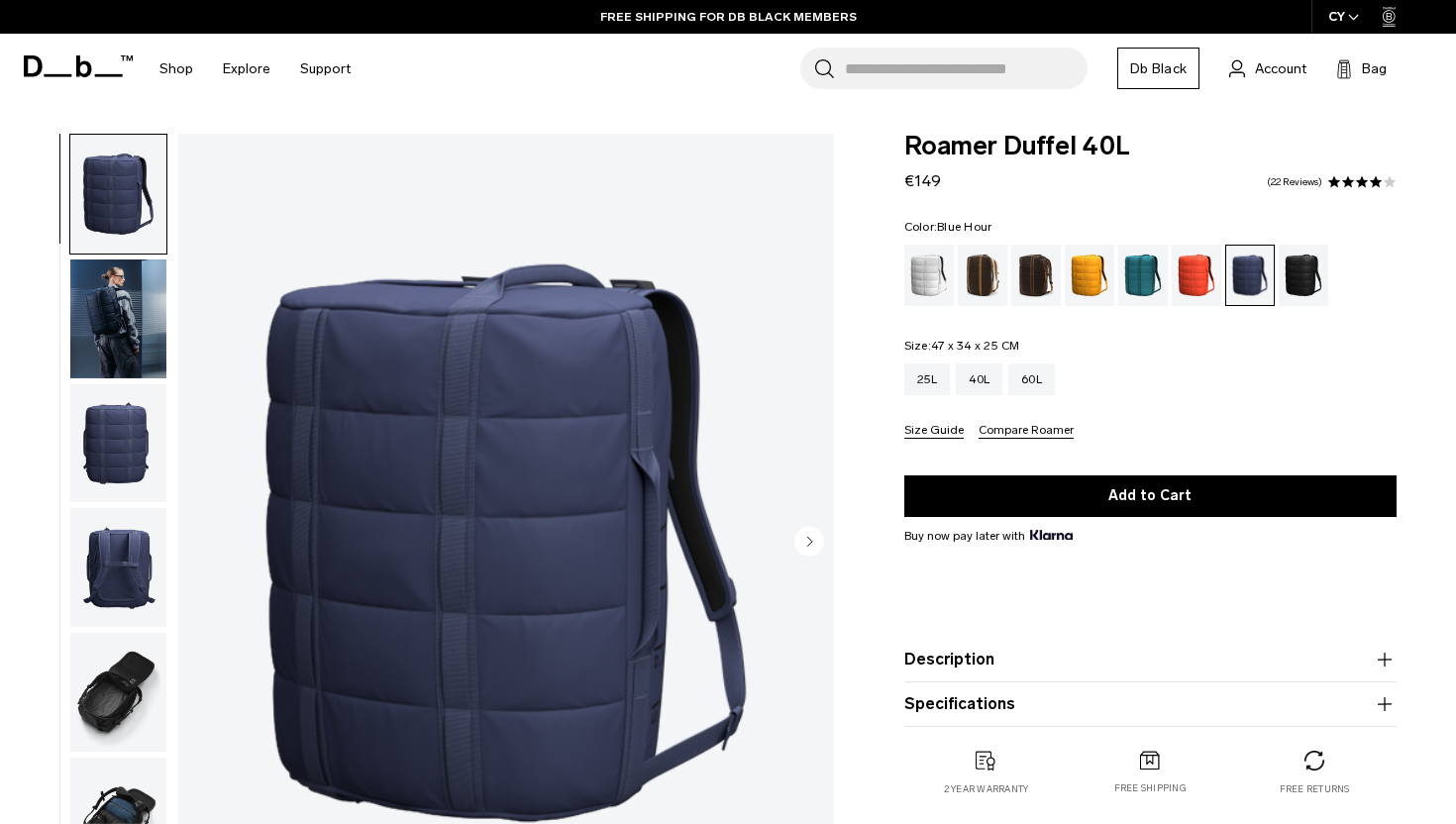 scroll, scrollTop: 0, scrollLeft: 0, axis: both 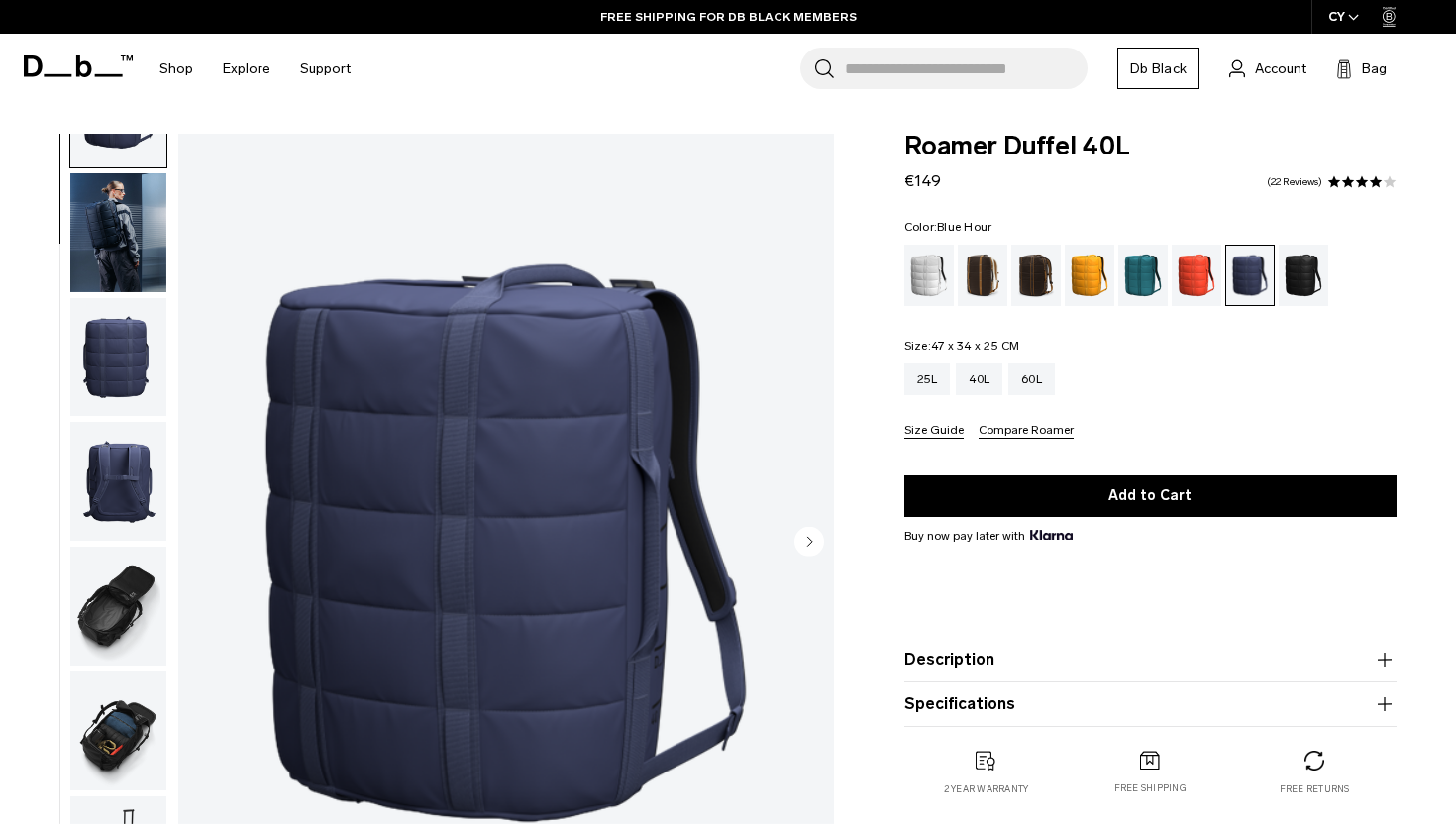 click at bounding box center (118, 481) 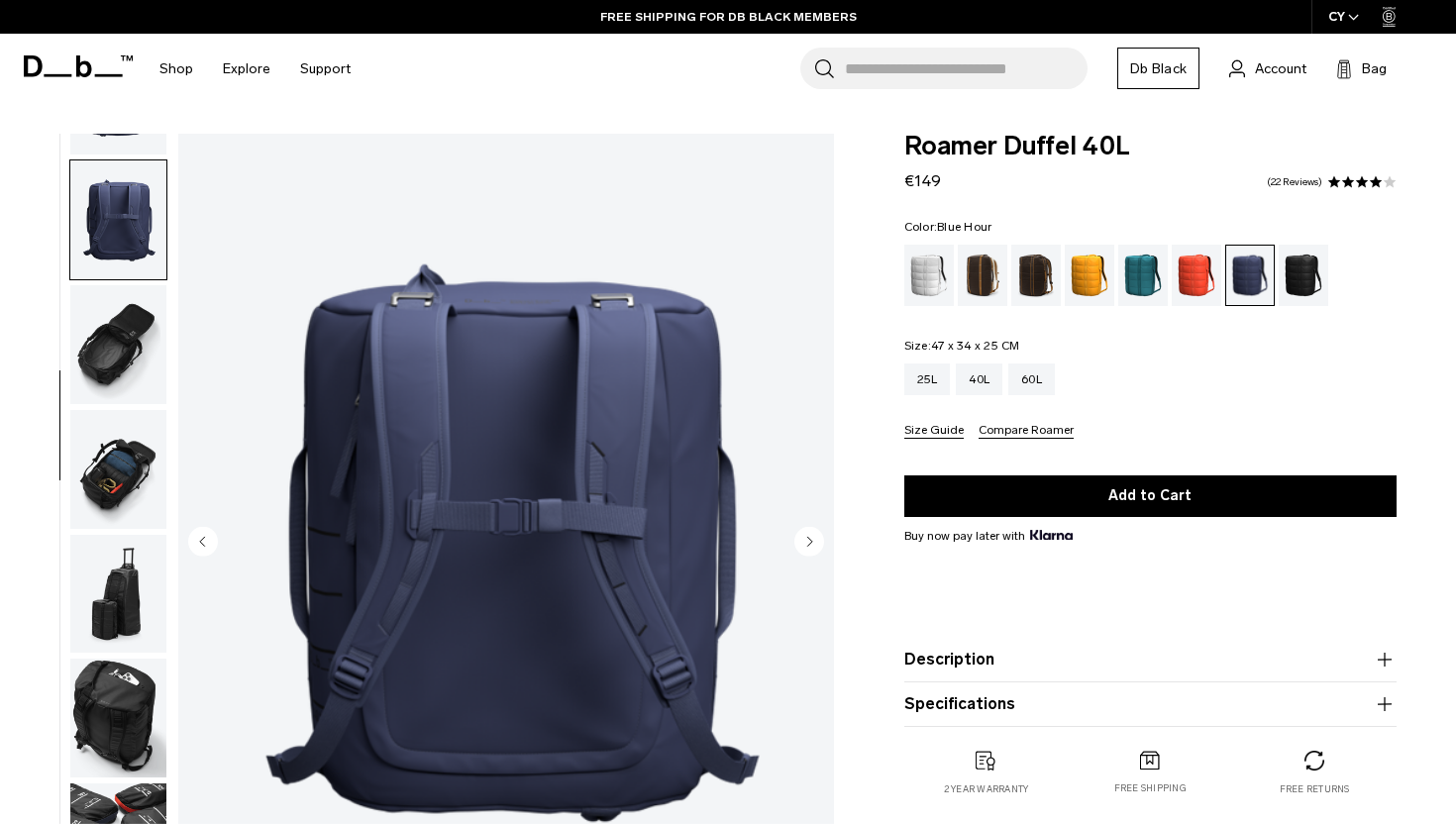 scroll, scrollTop: 373, scrollLeft: 0, axis: vertical 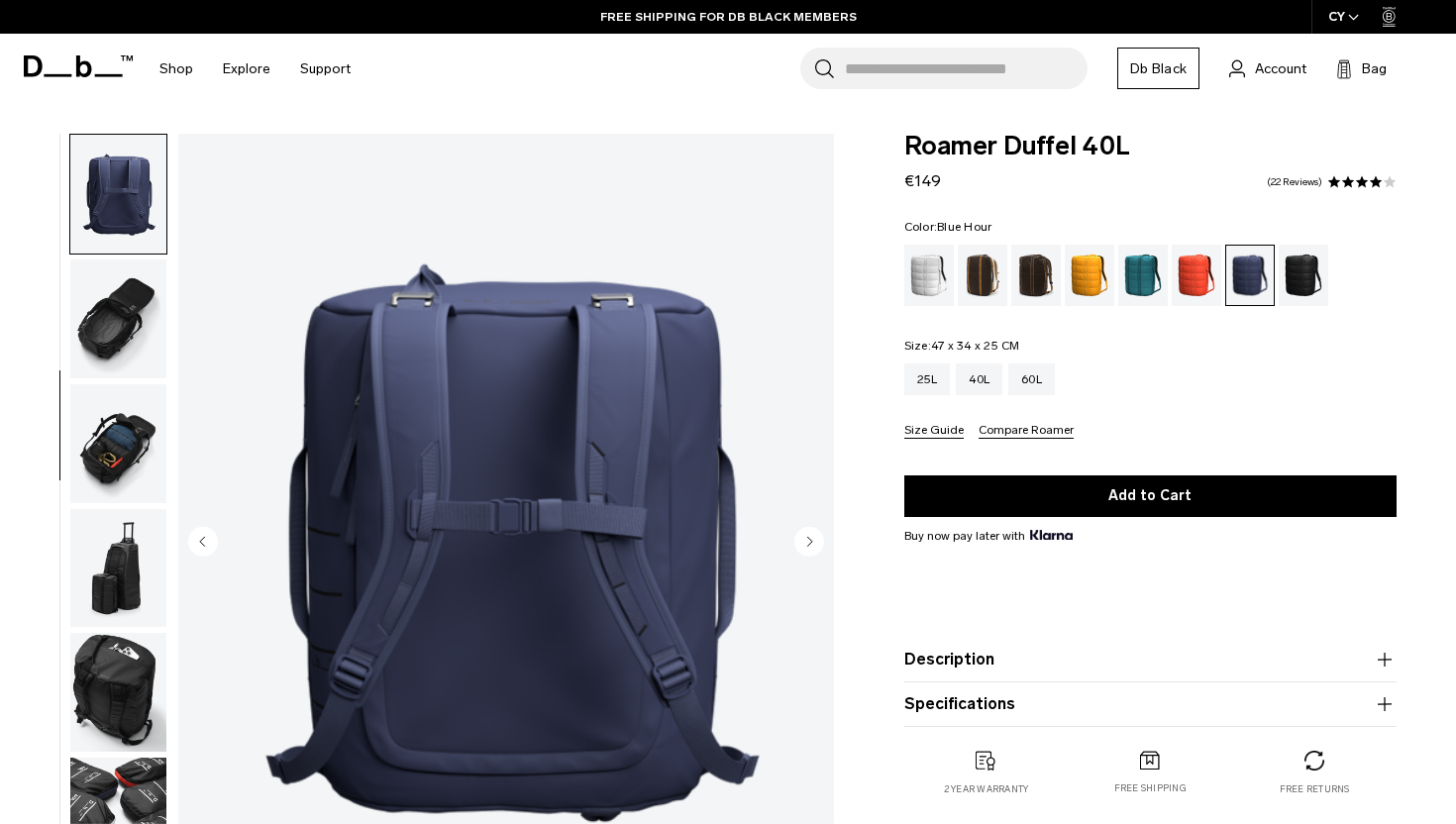 click at bounding box center (118, 319) 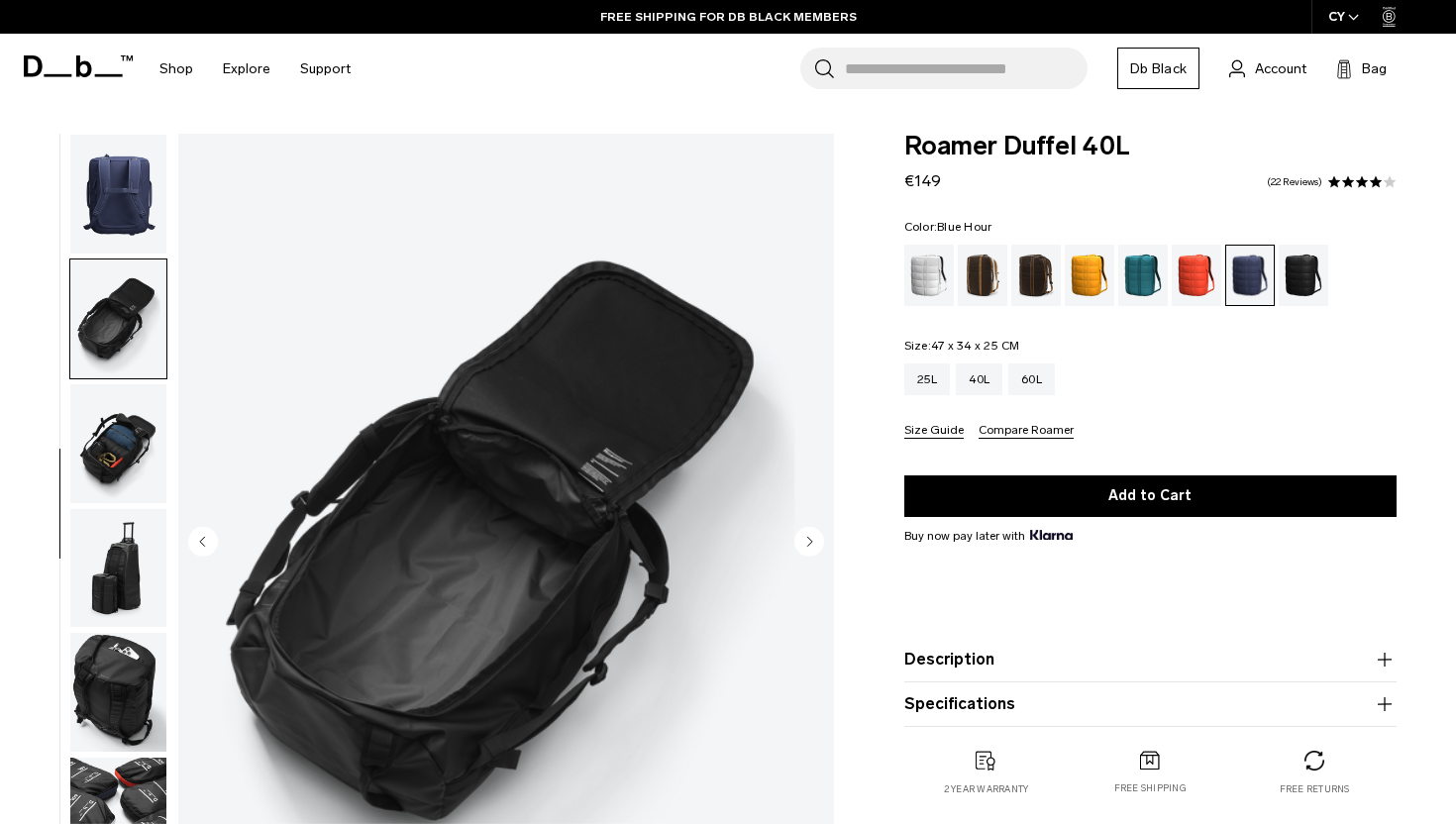scroll, scrollTop: 423, scrollLeft: 0, axis: vertical 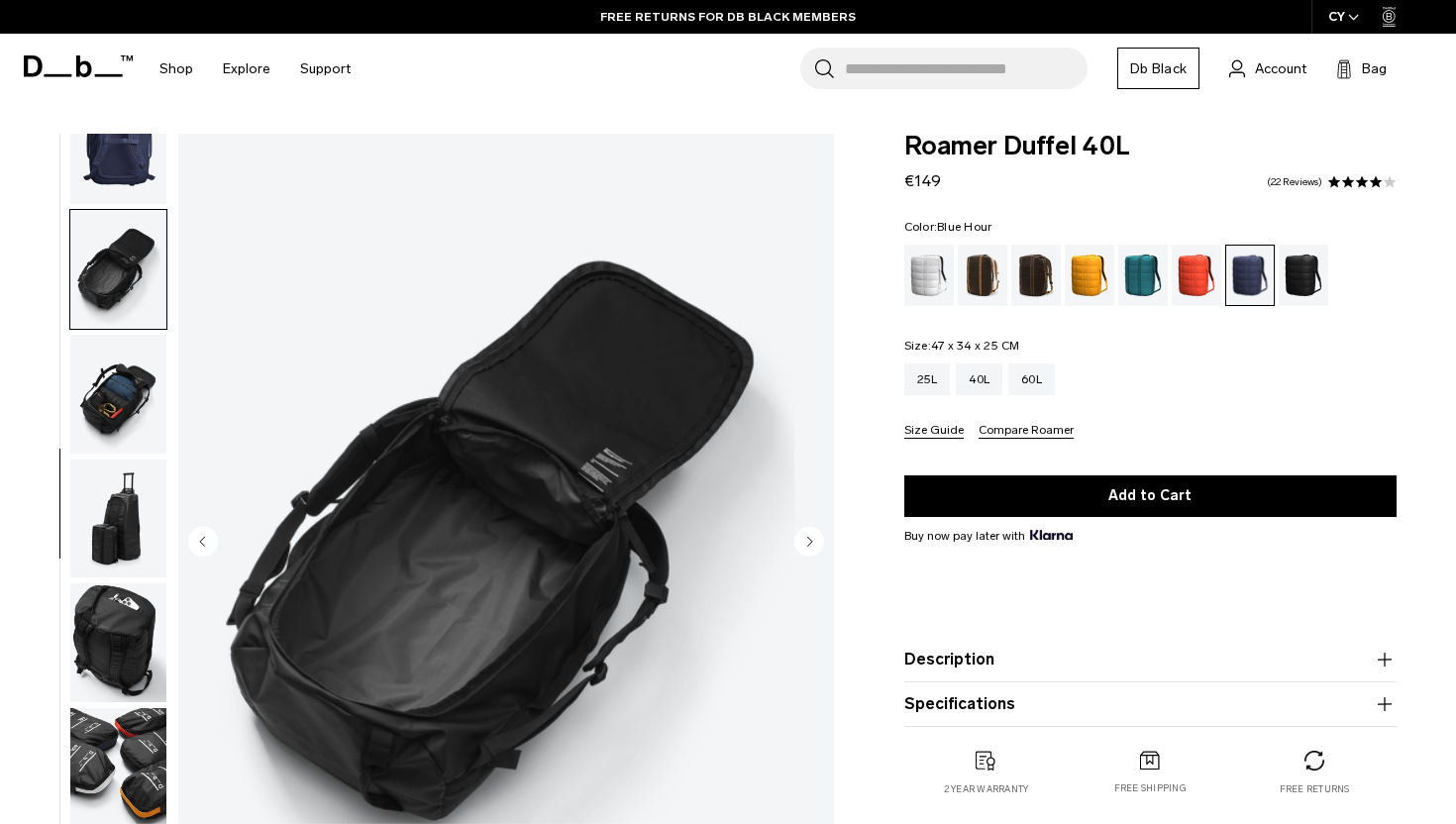 click at bounding box center (118, 394) 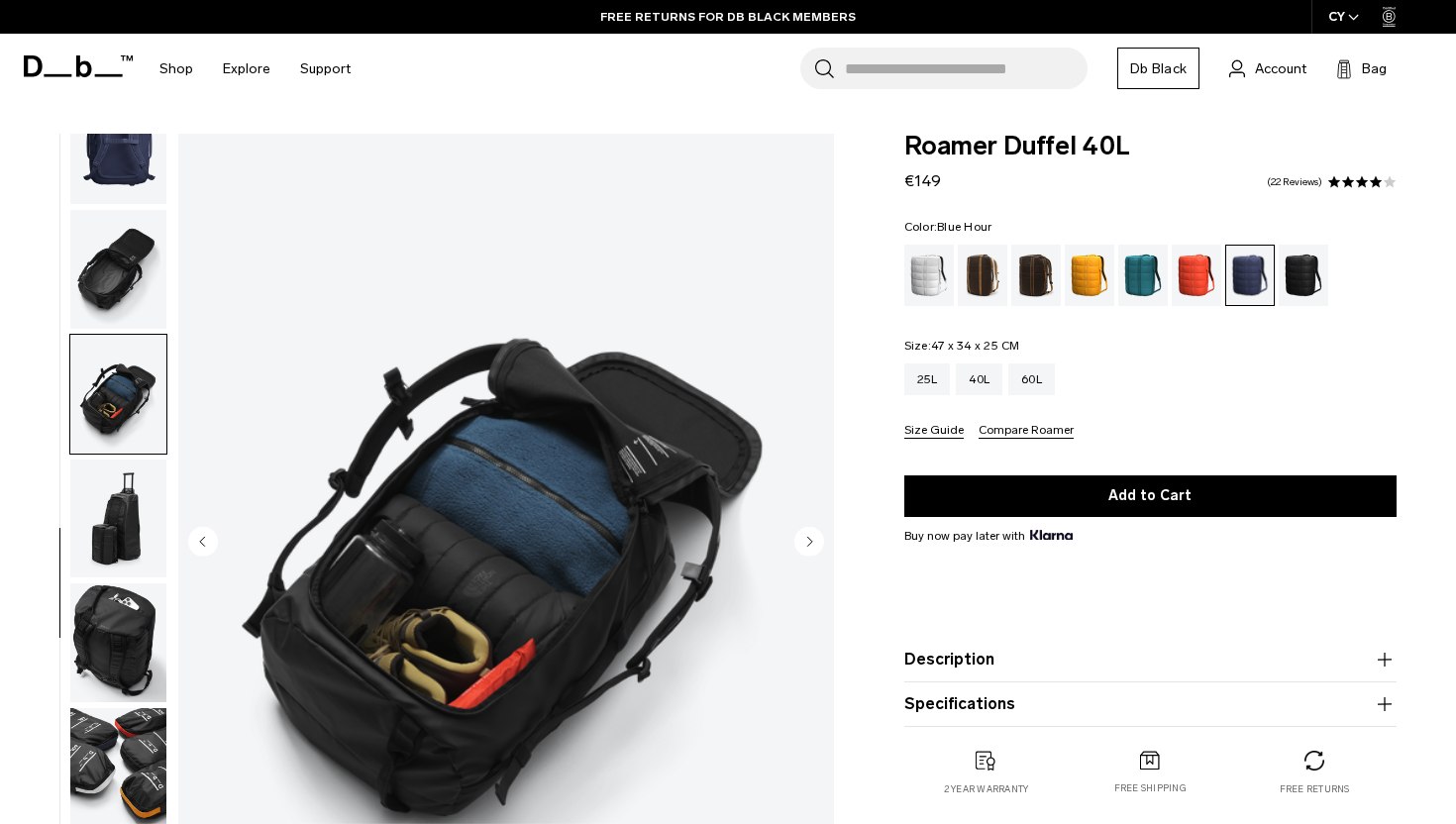 click at bounding box center [118, 519] 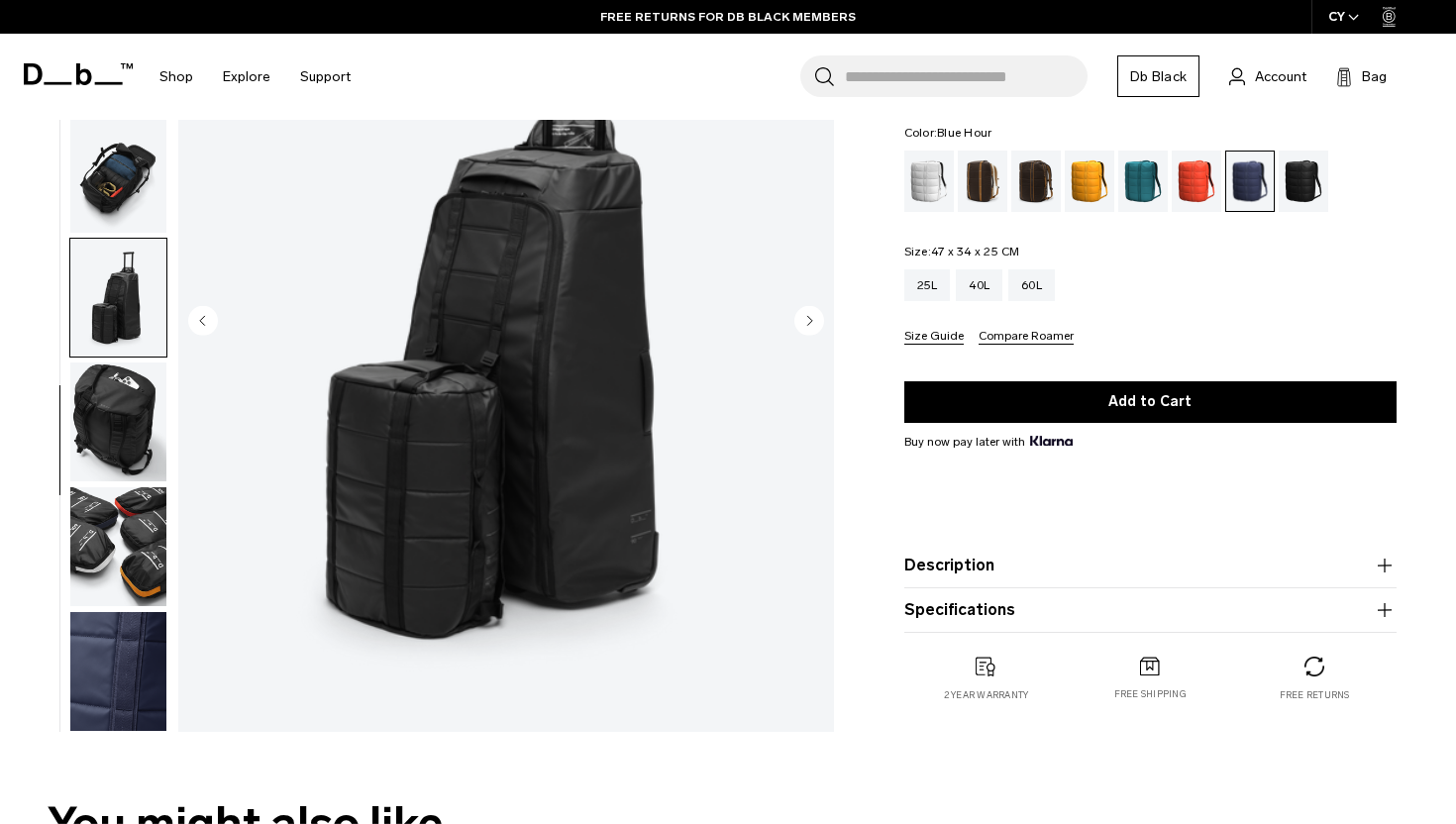 scroll, scrollTop: 0, scrollLeft: 0, axis: both 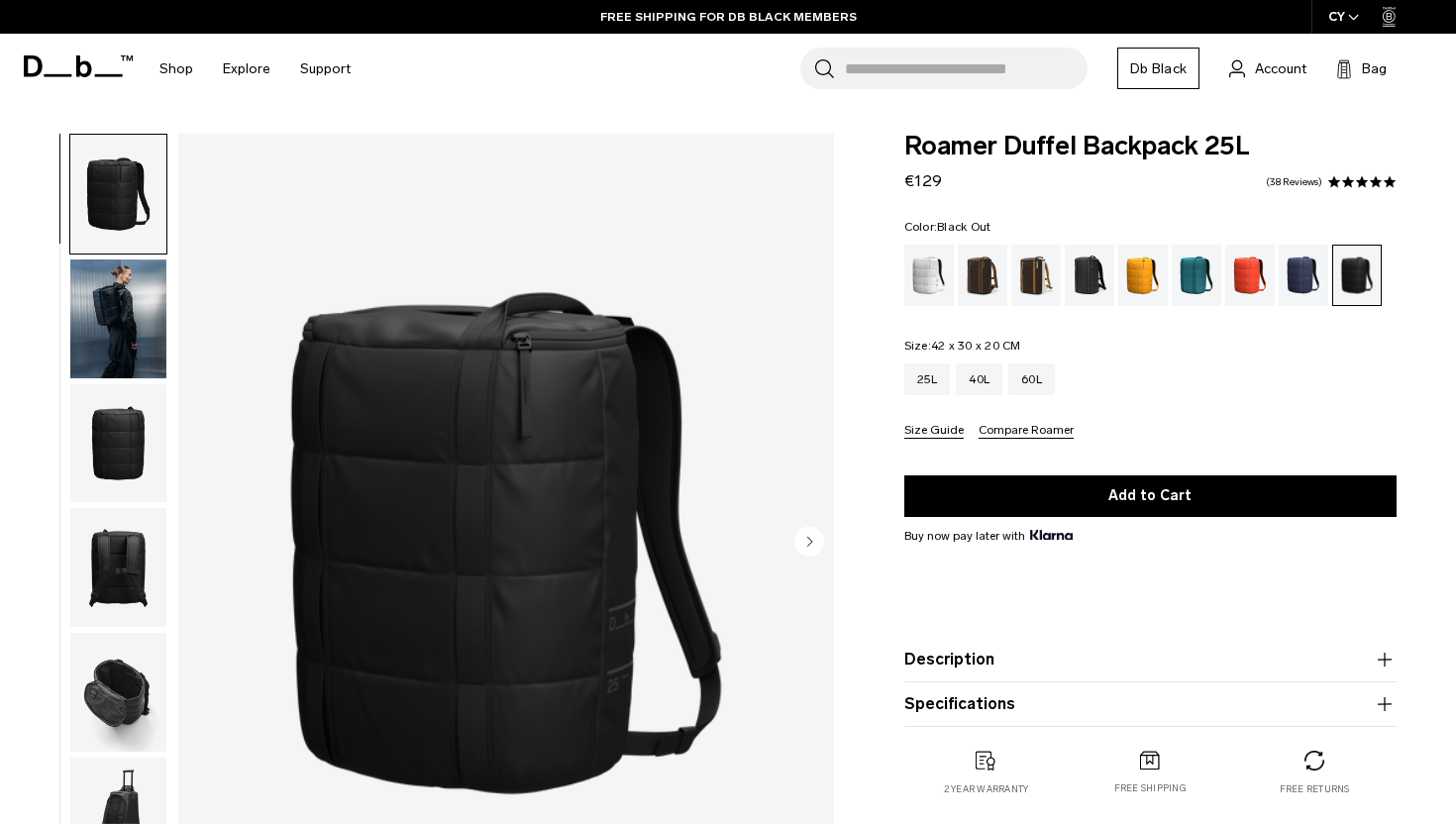 click at bounding box center [118, 319] 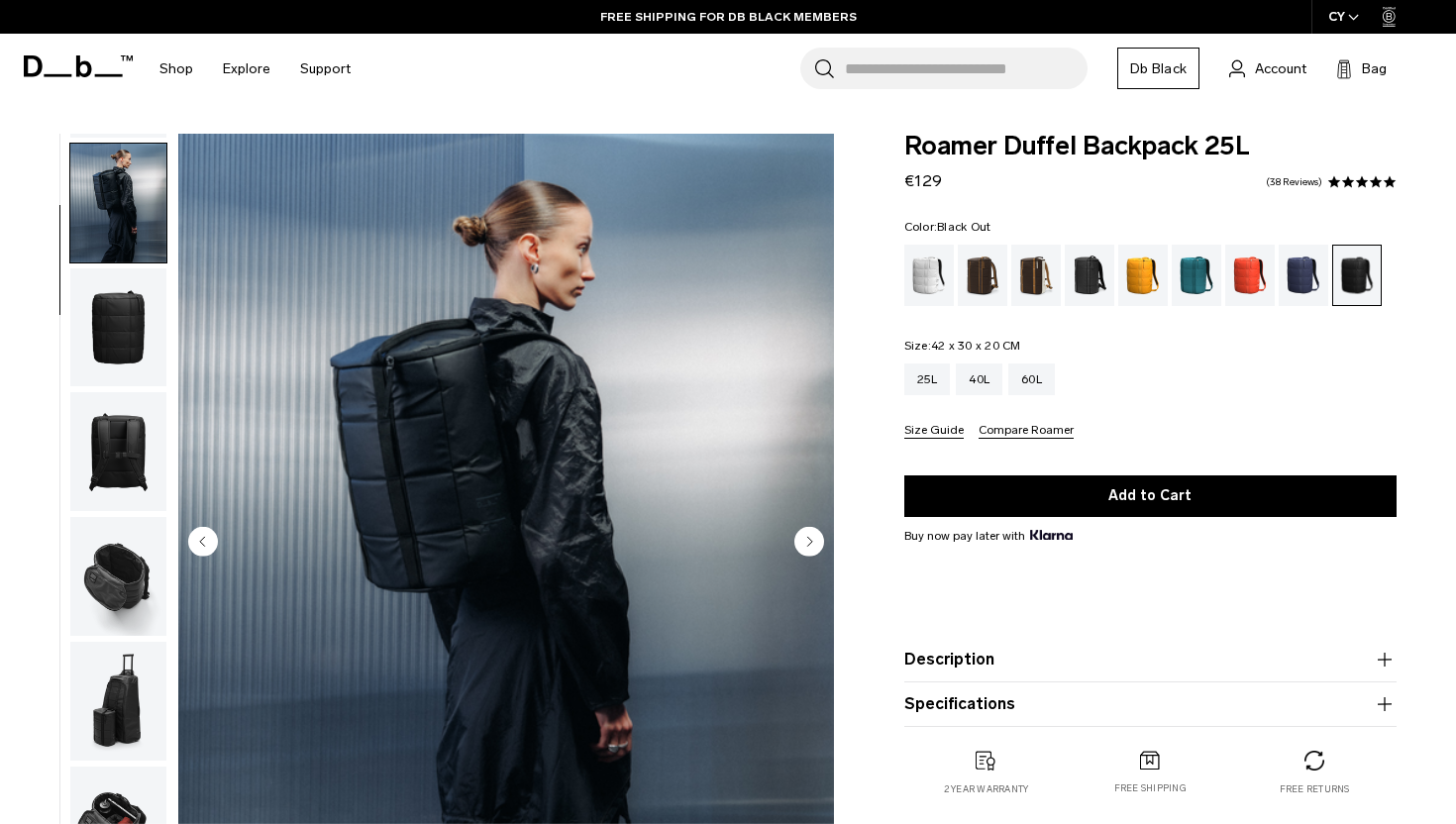scroll, scrollTop: 125, scrollLeft: 0, axis: vertical 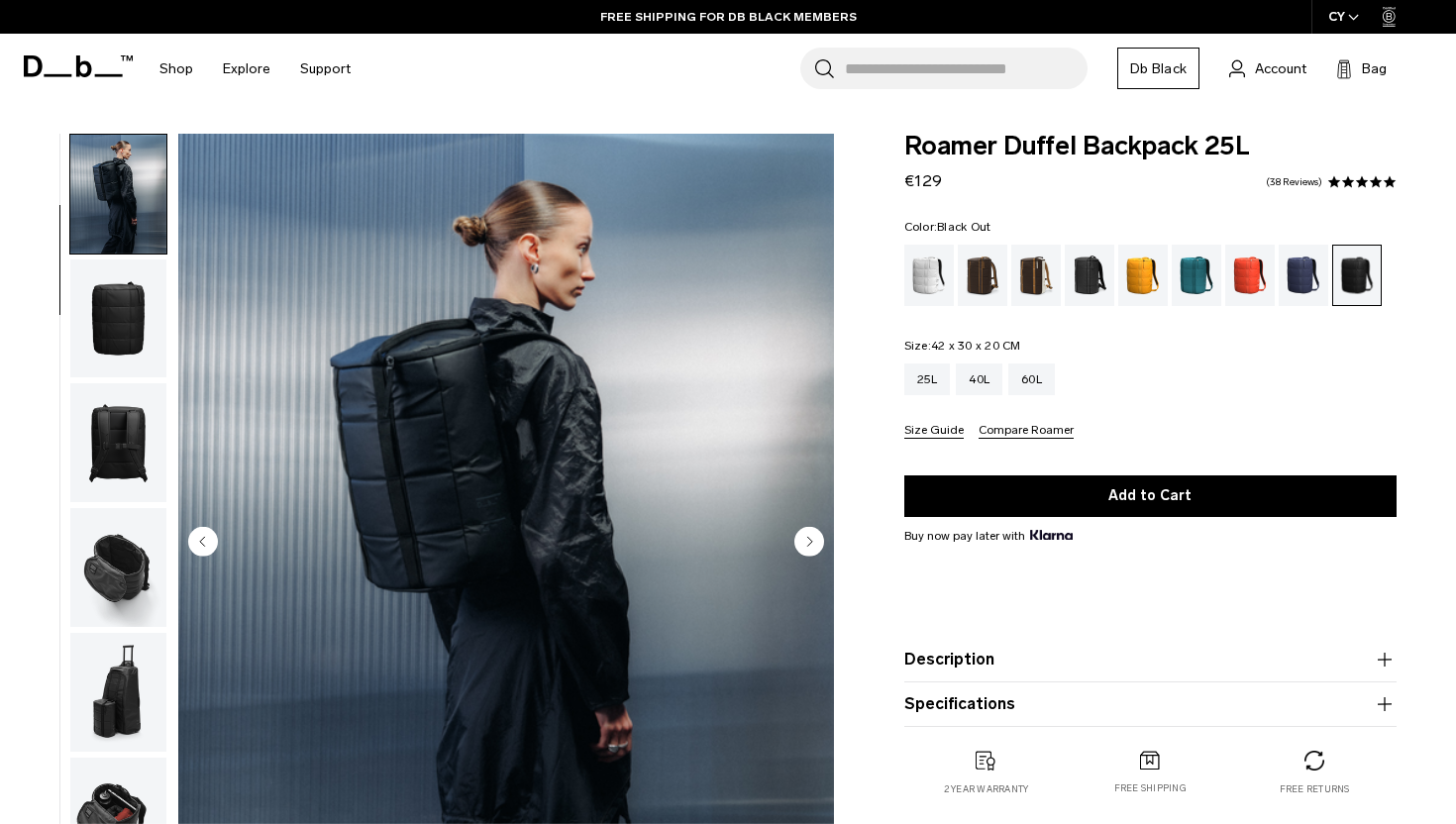 click at bounding box center (118, 319) 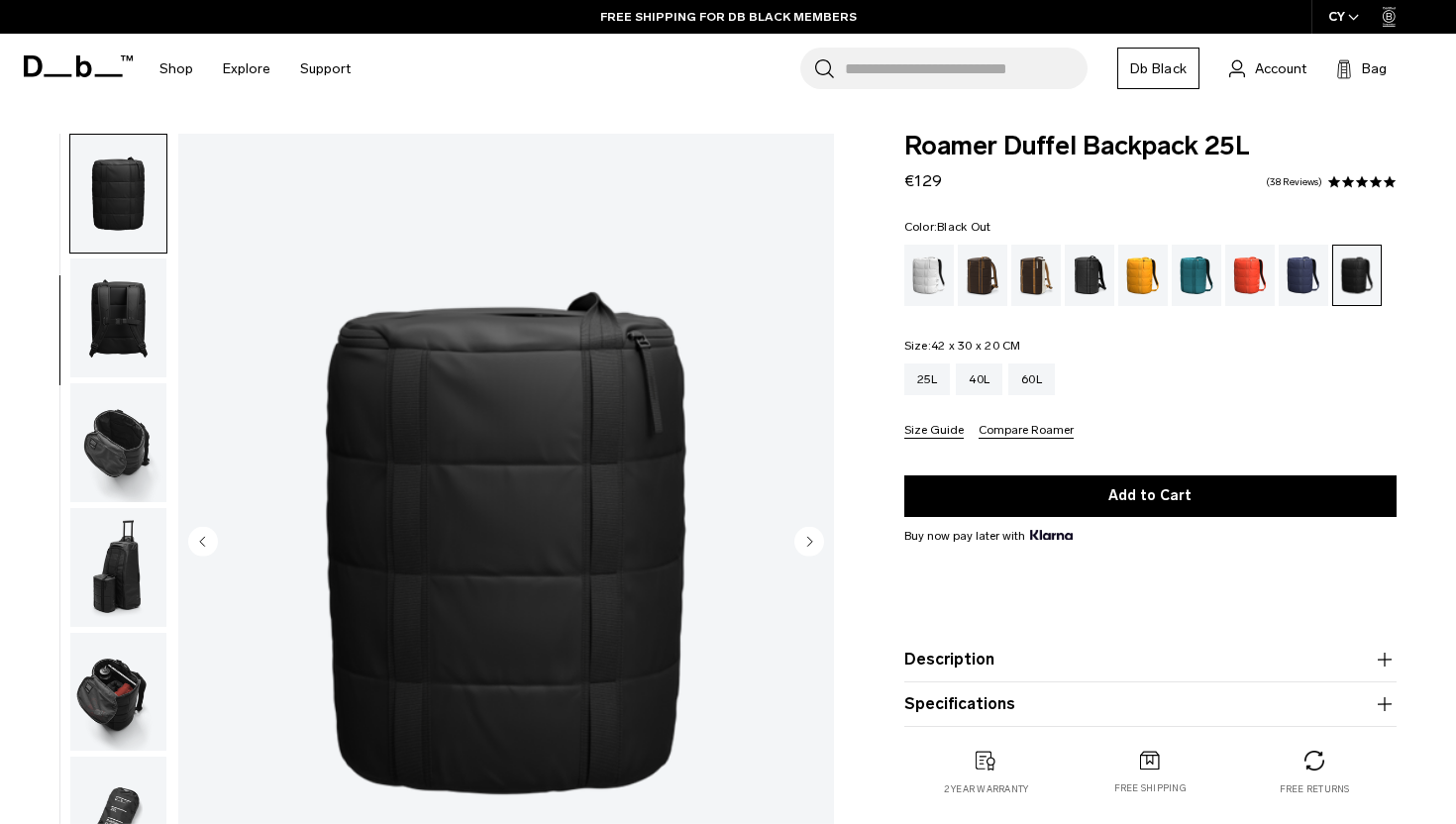click at bounding box center [118, 318] 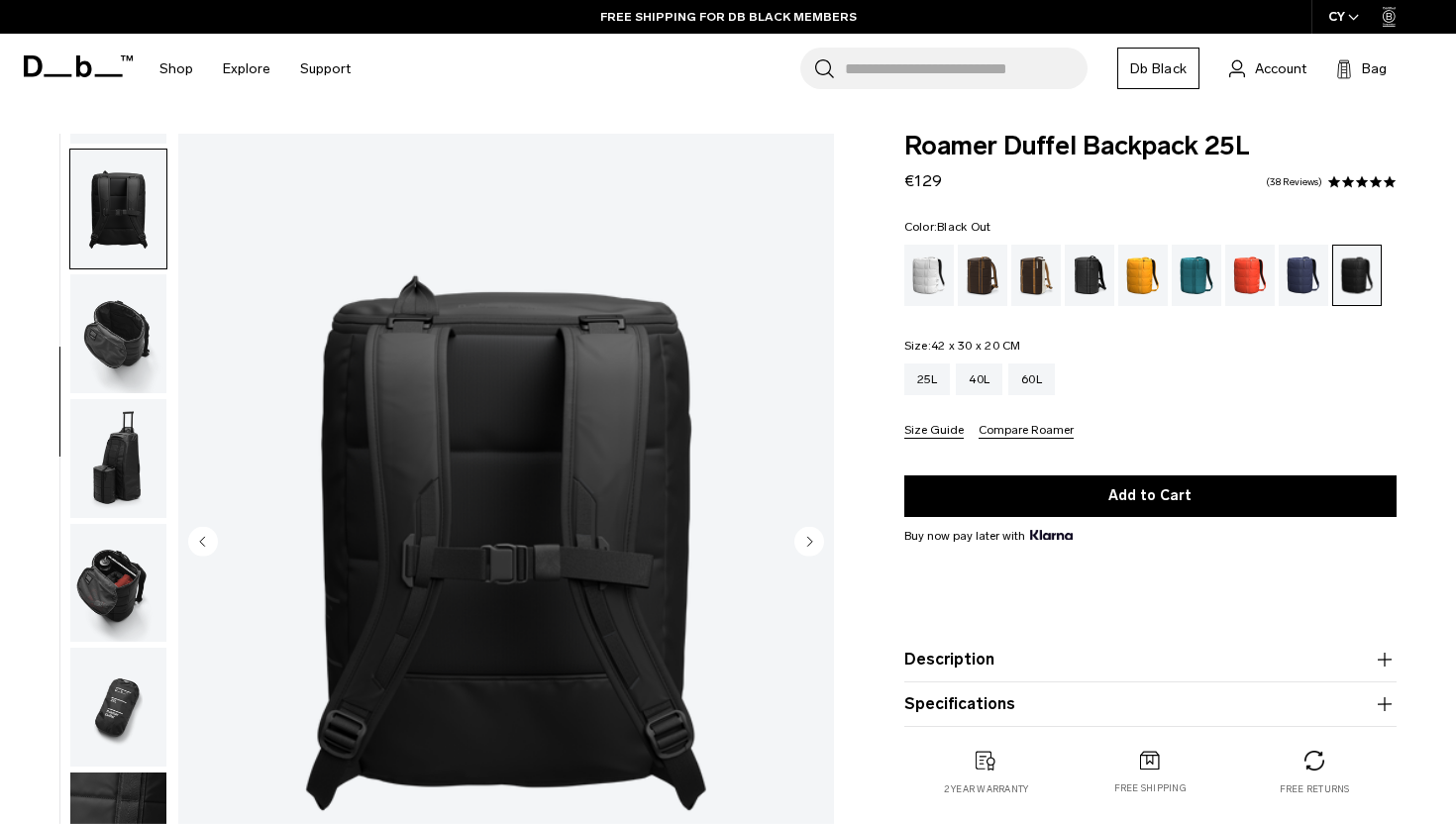 scroll, scrollTop: 373, scrollLeft: 0, axis: vertical 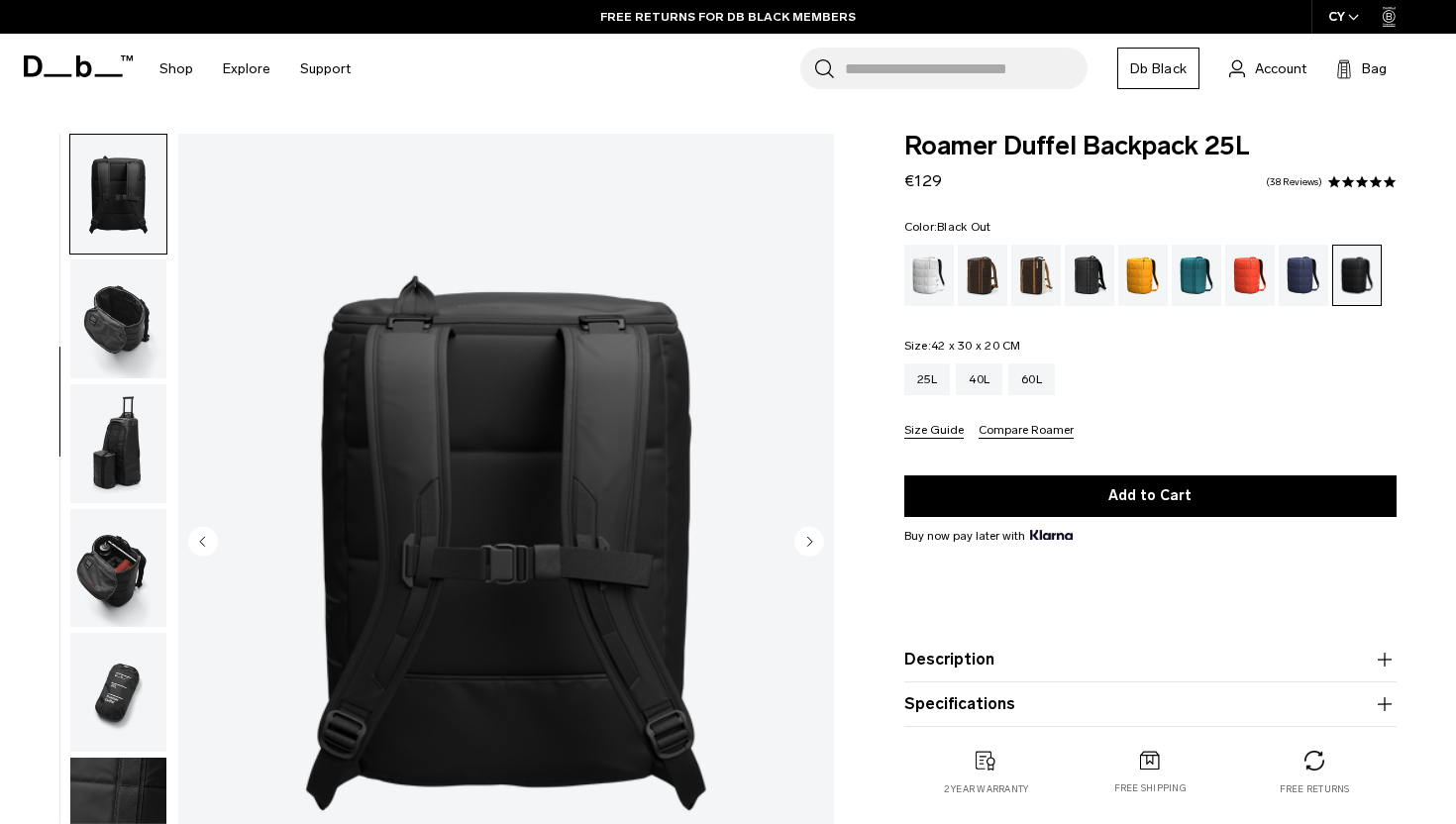 click at bounding box center [118, 319] 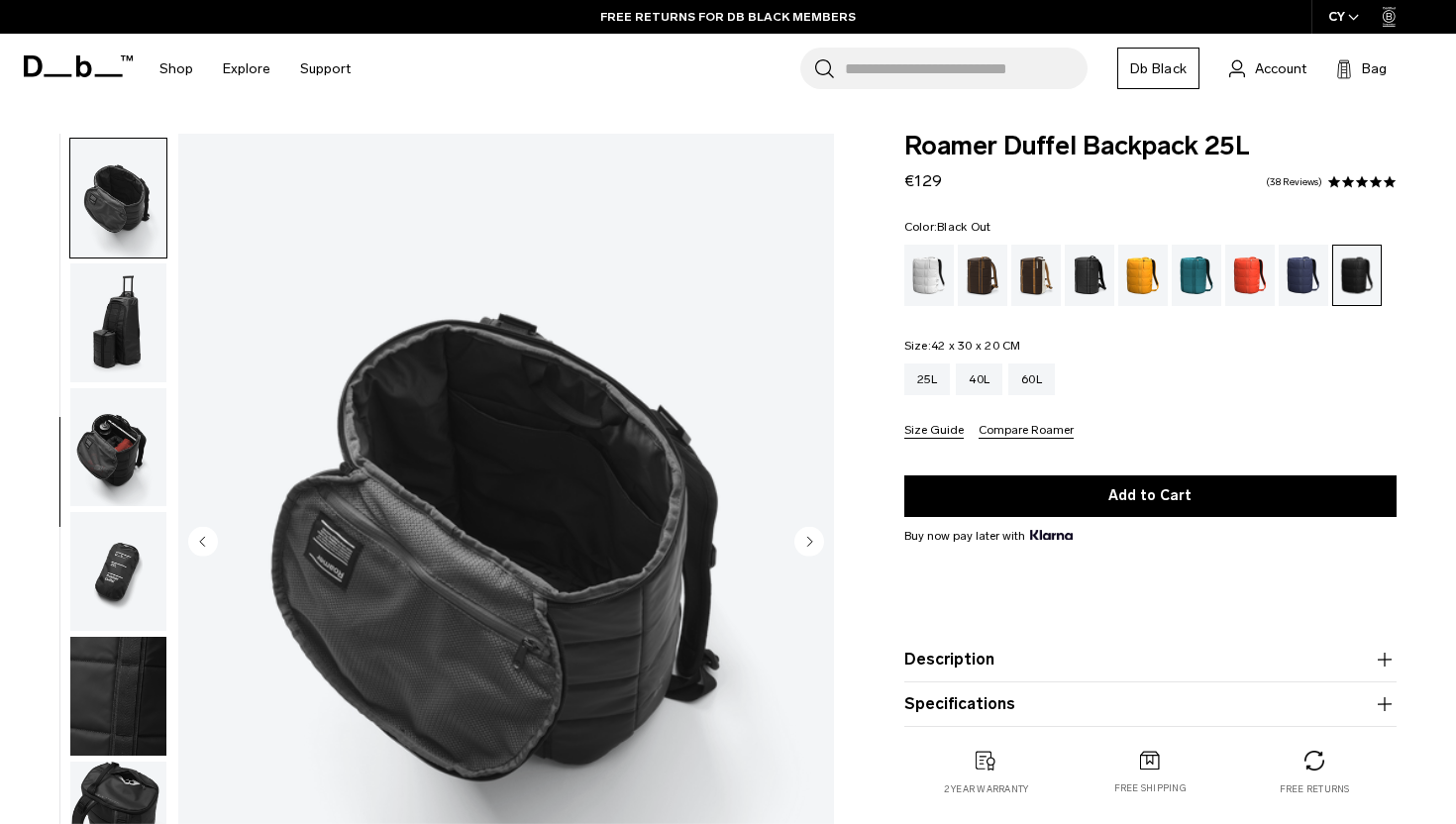 scroll, scrollTop: 498, scrollLeft: 0, axis: vertical 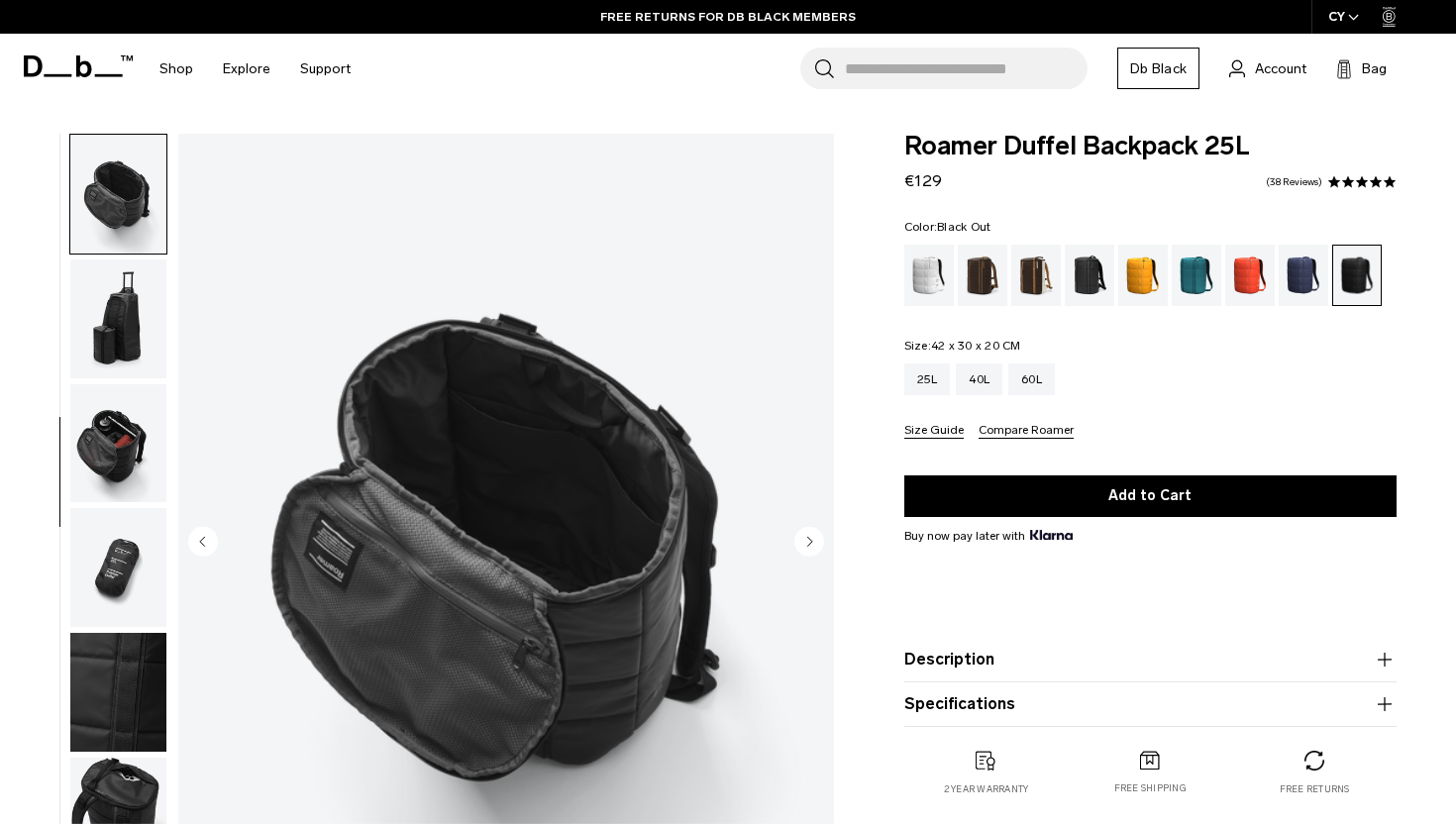 click at bounding box center (118, 319) 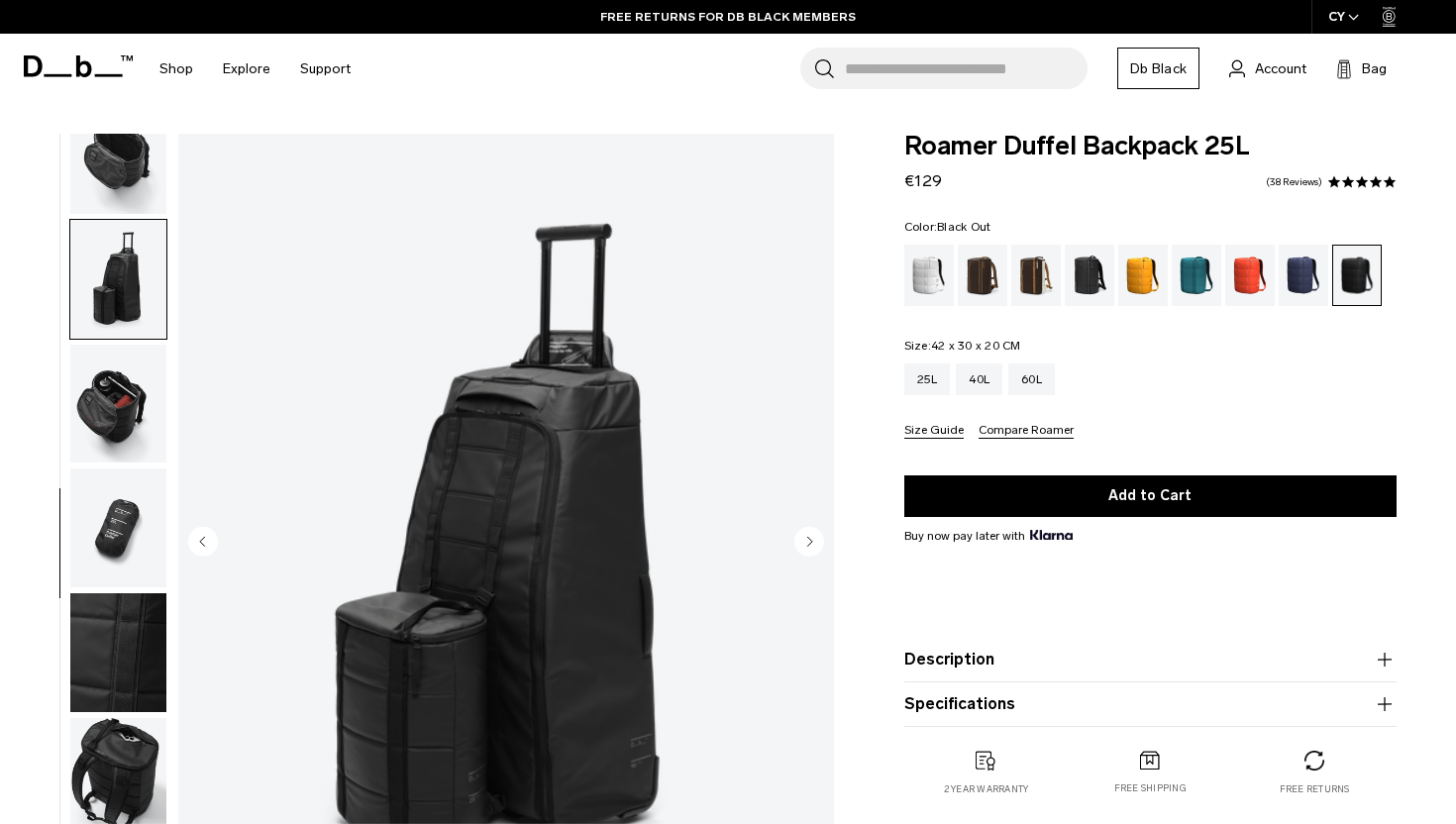 scroll, scrollTop: 547, scrollLeft: 0, axis: vertical 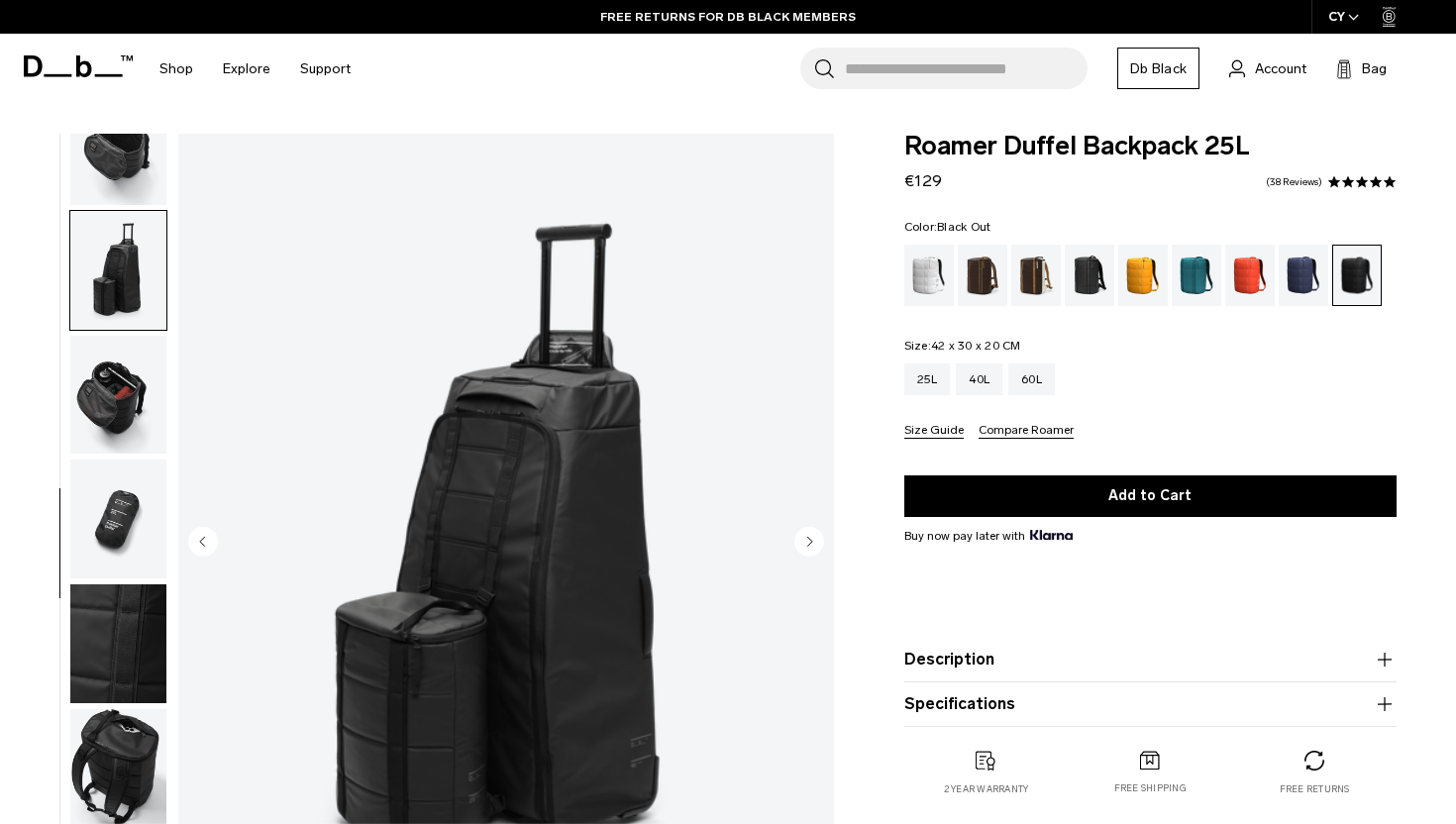 click at bounding box center (118, 395) 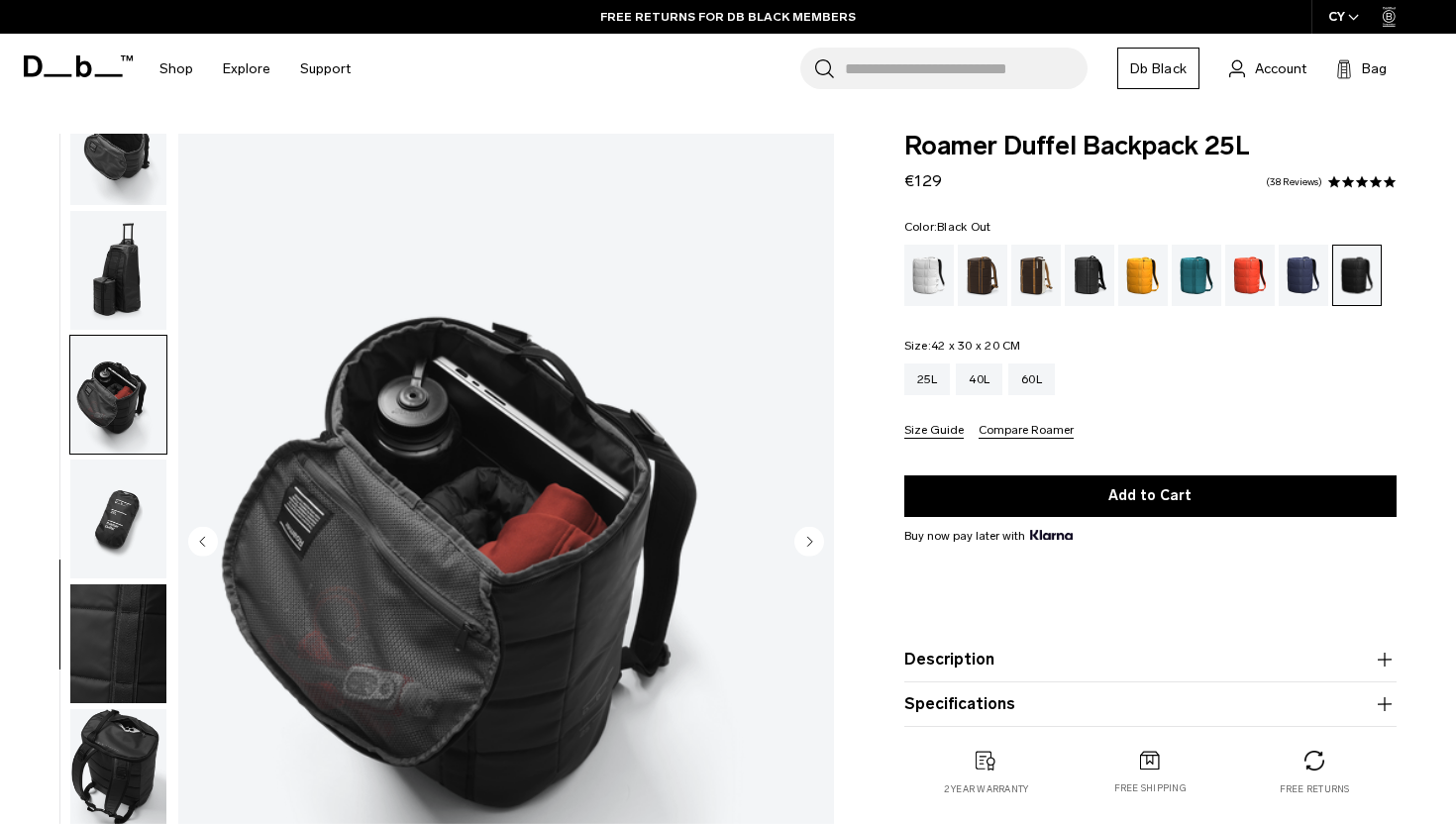 click at bounding box center (118, 519) 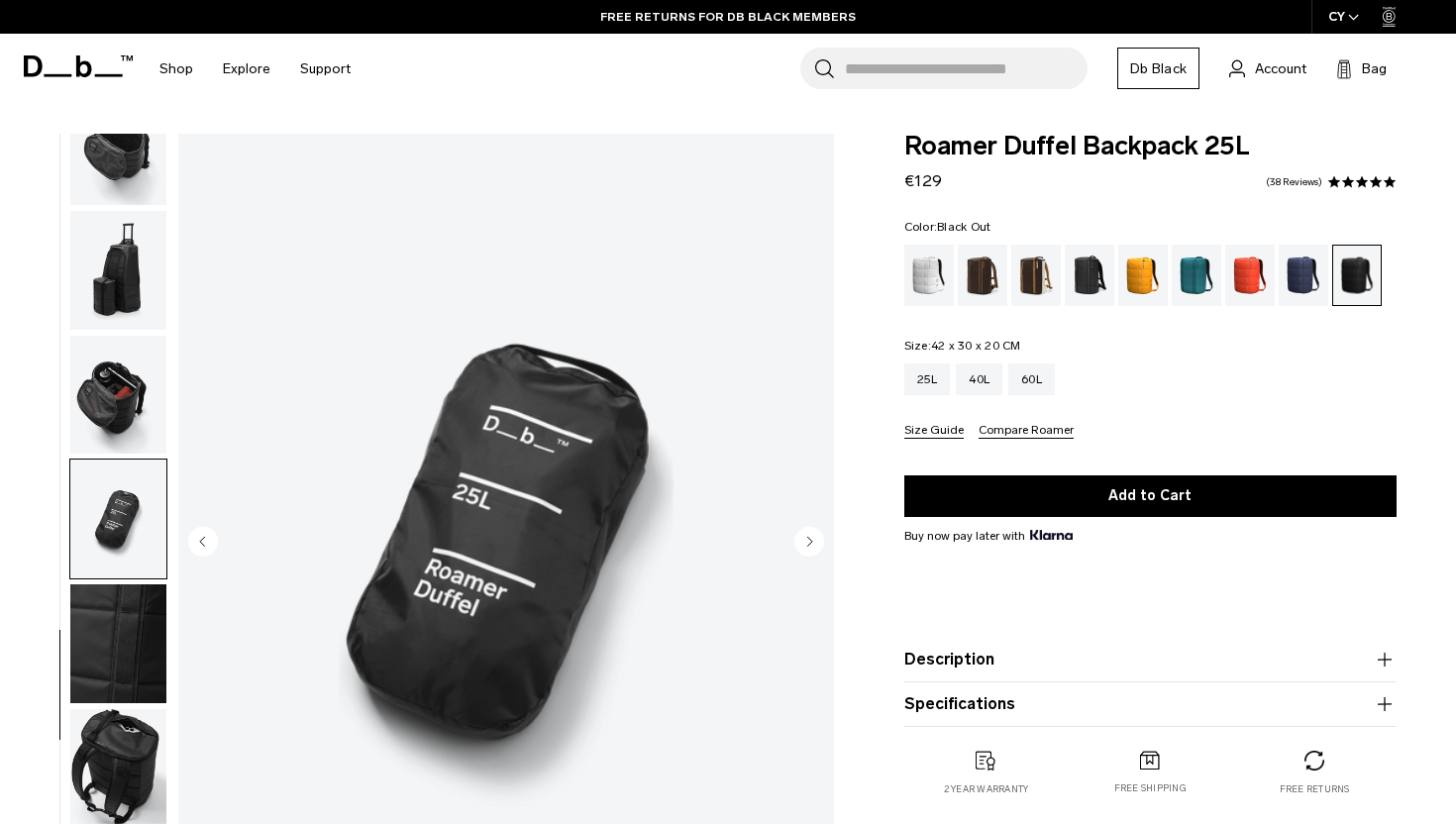 click at bounding box center (118, 644) 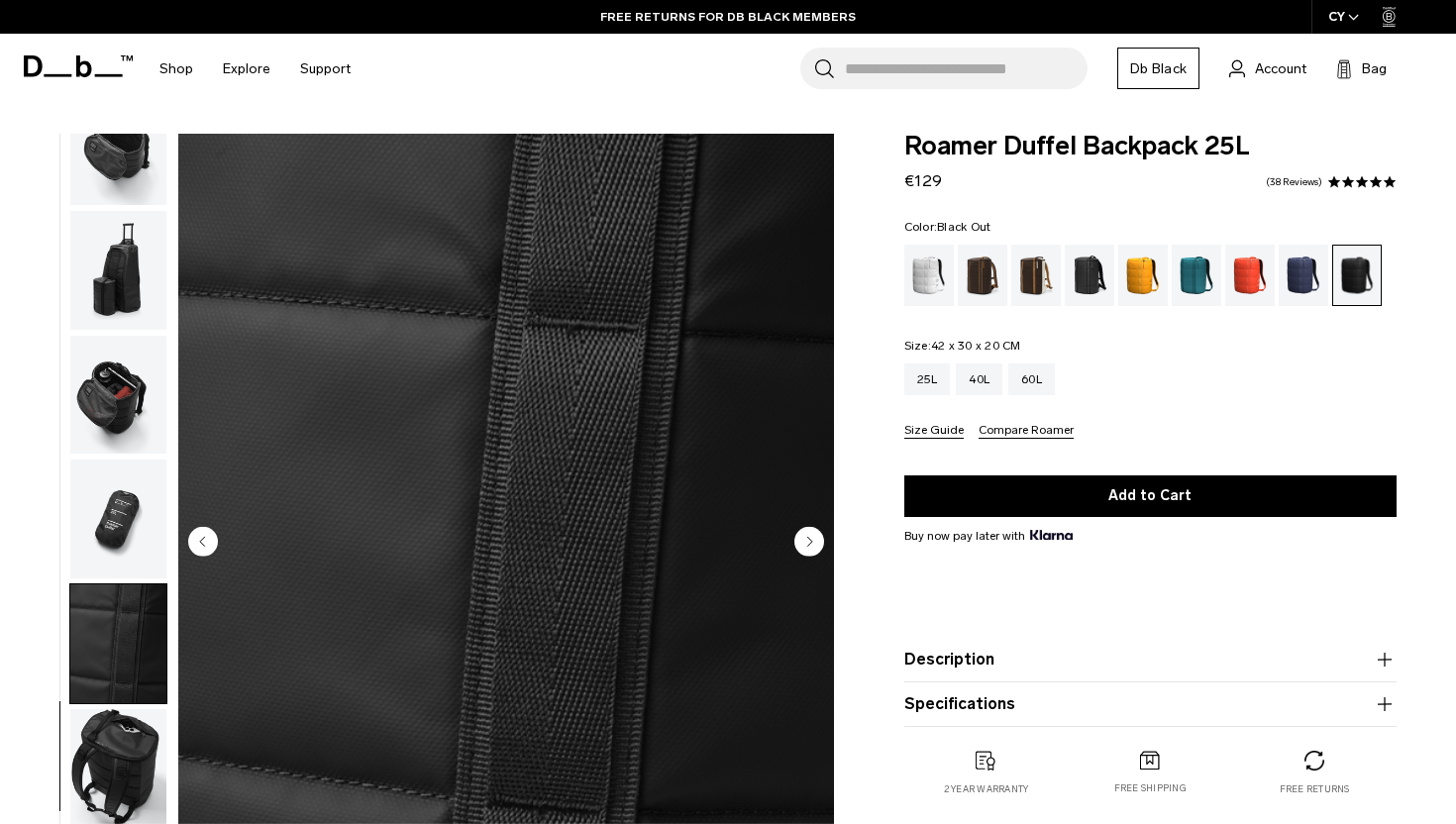 click at bounding box center [118, 769] 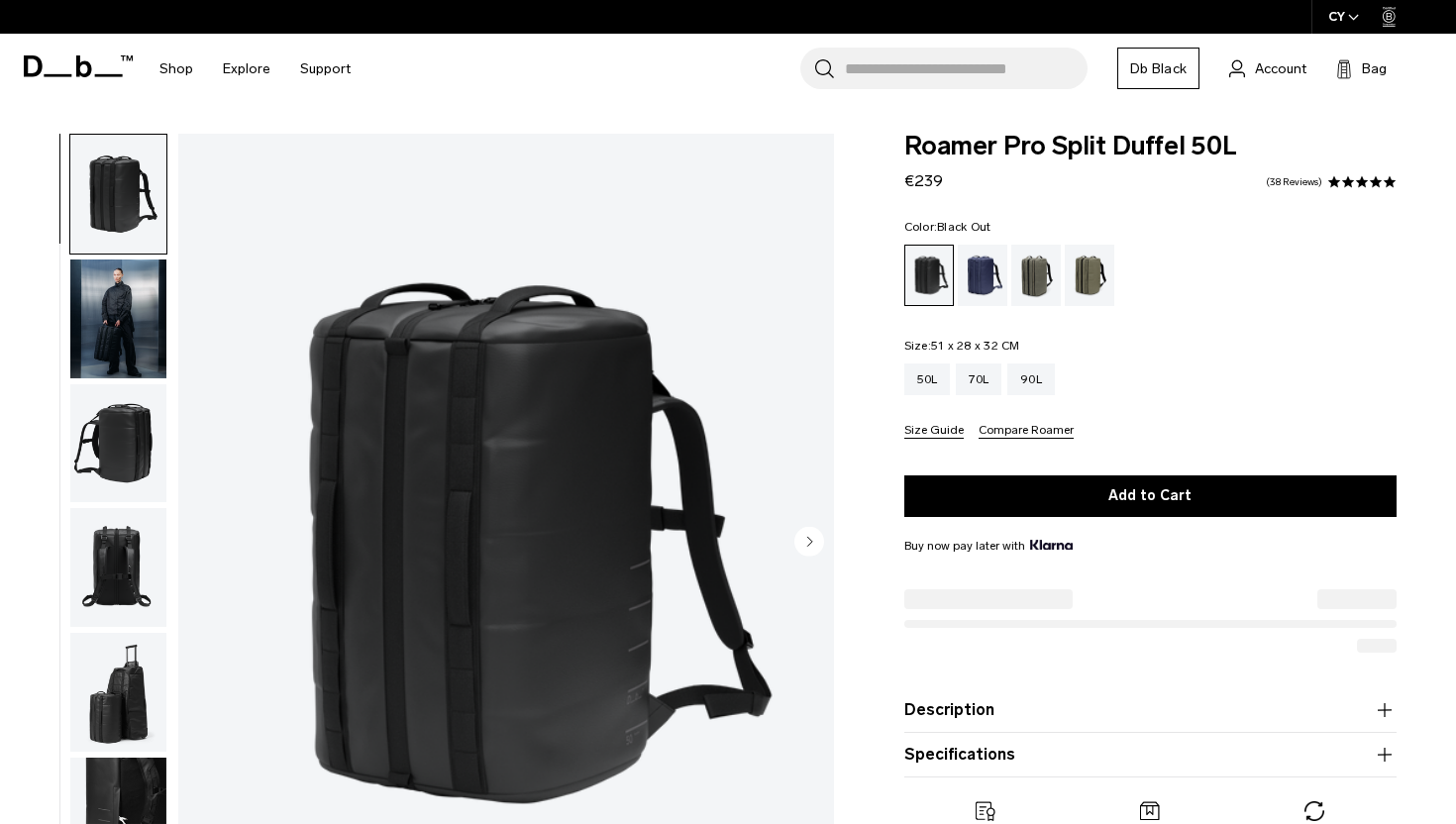 scroll, scrollTop: 0, scrollLeft: 0, axis: both 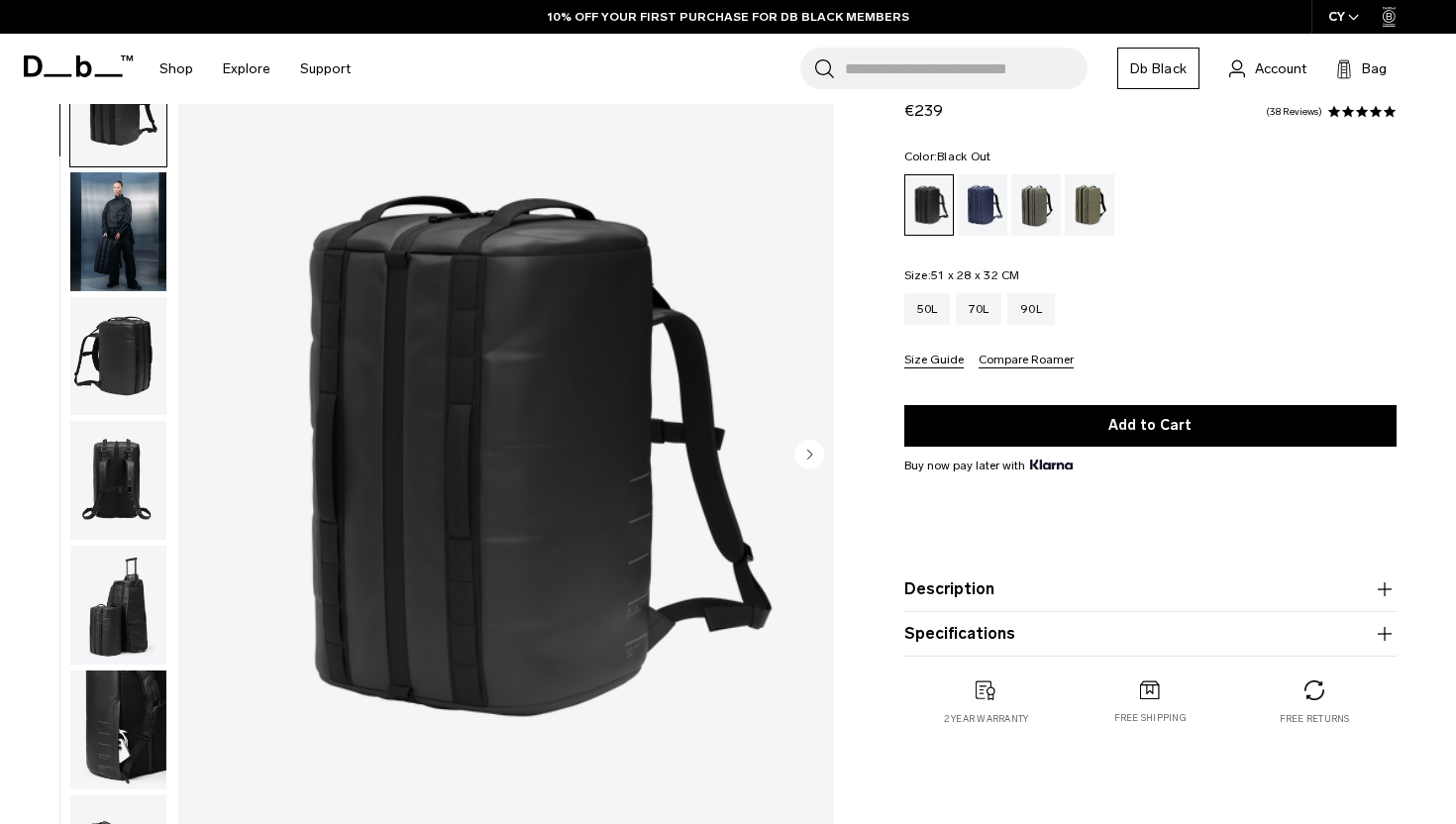 click at bounding box center (118, 480) 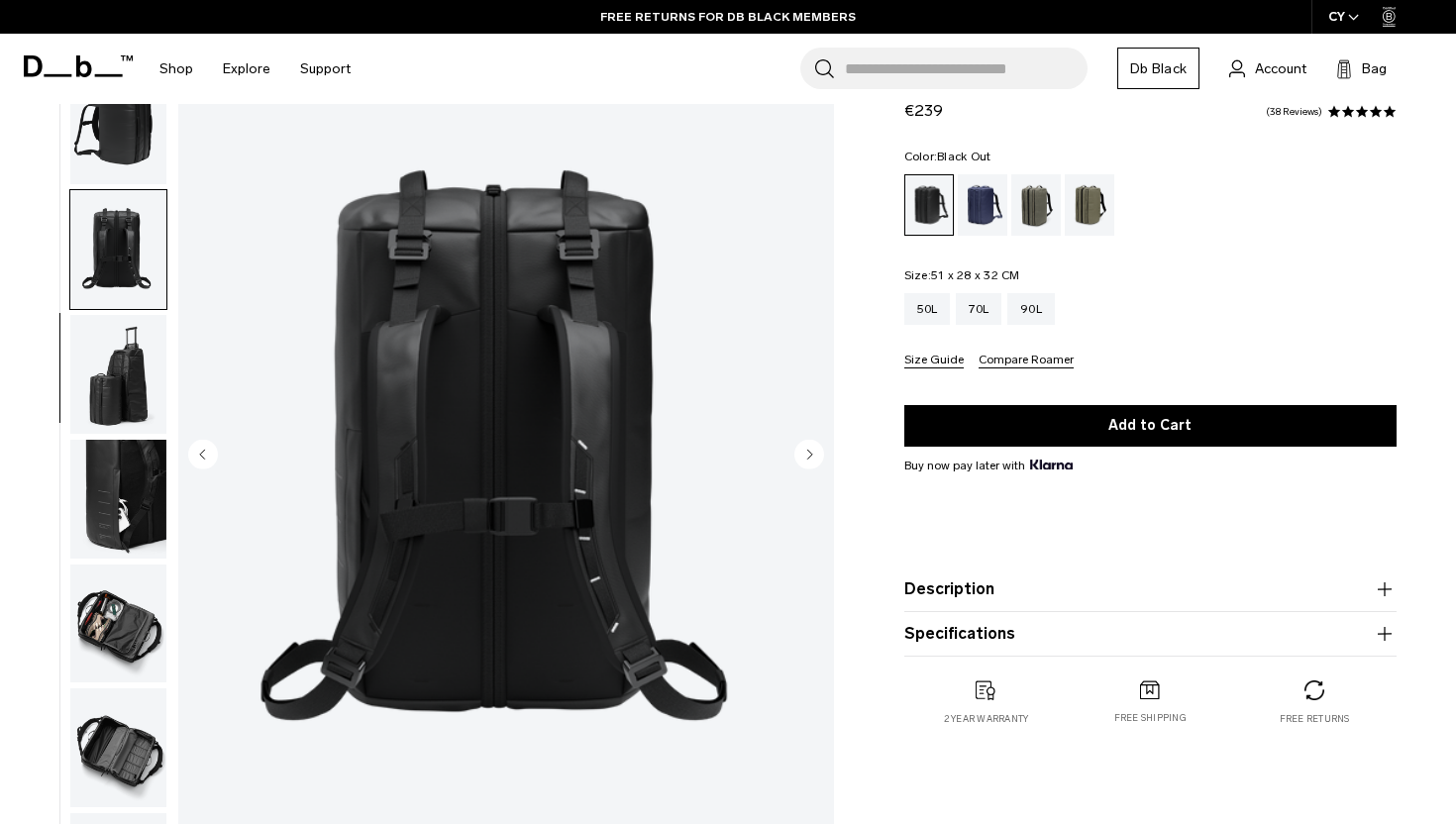 scroll, scrollTop: 298, scrollLeft: 0, axis: vertical 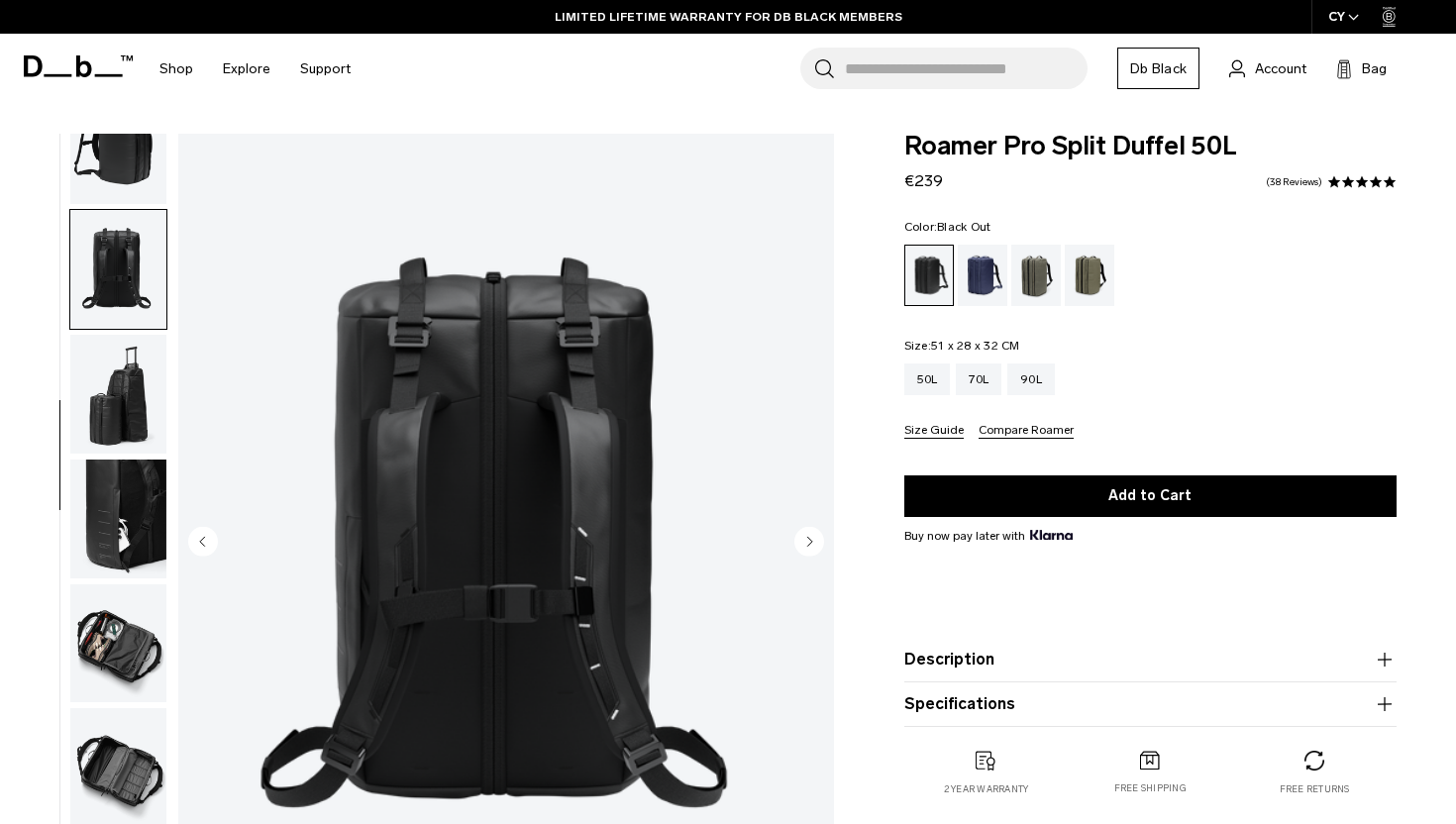 click at bounding box center [118, 644] 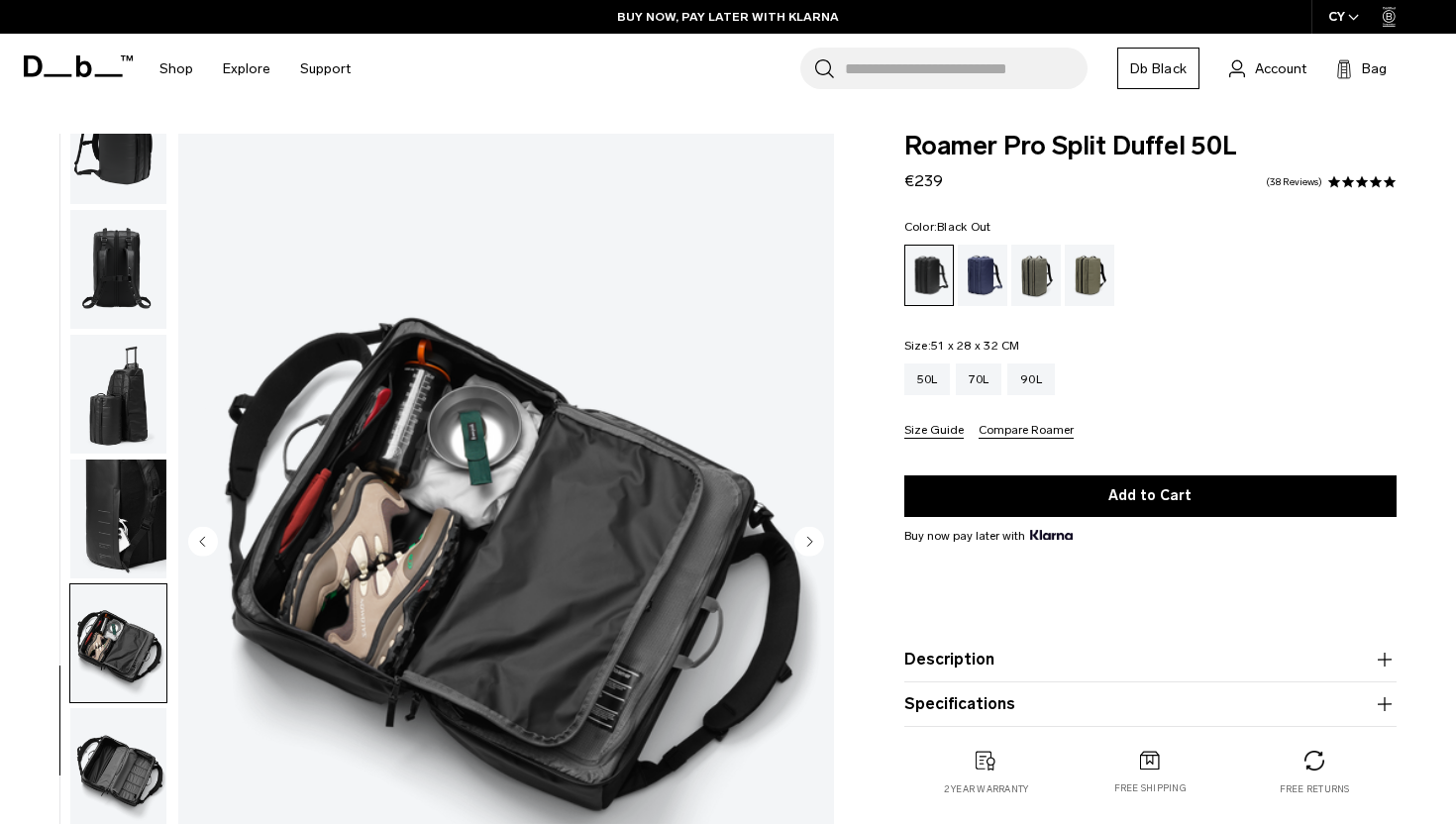click at bounding box center [506, 543] 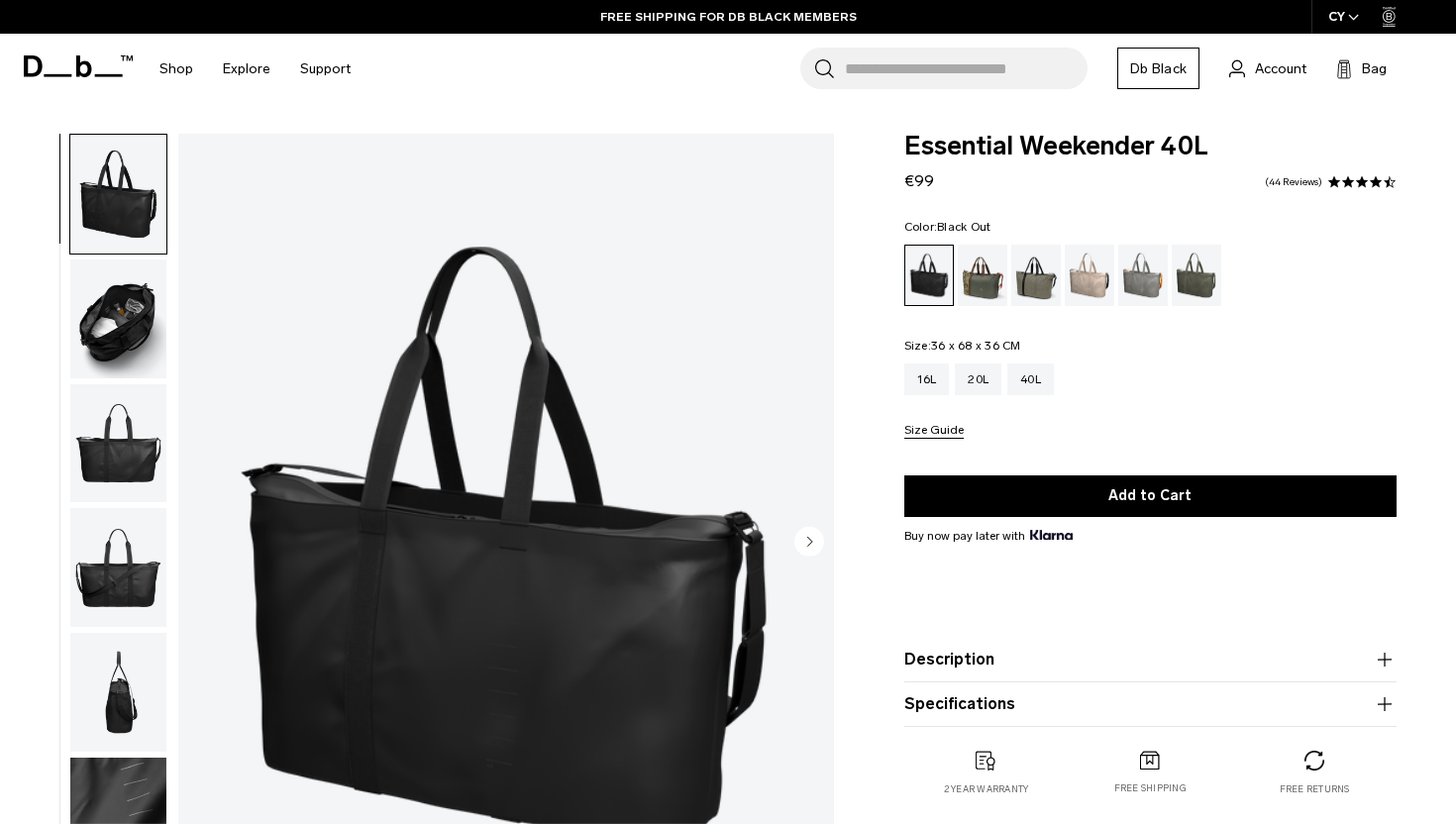 scroll, scrollTop: 0, scrollLeft: 0, axis: both 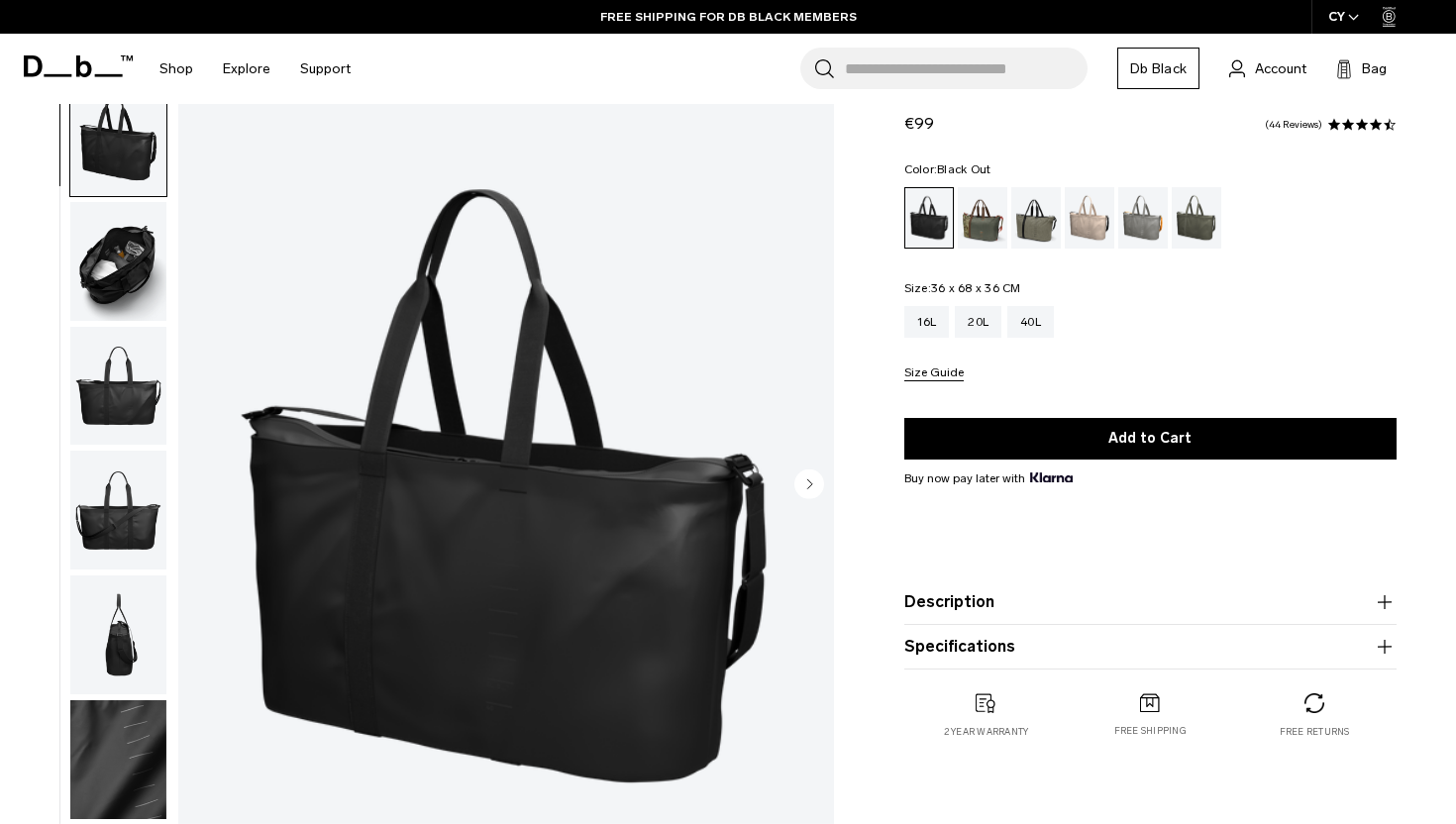 click at bounding box center [118, 386] 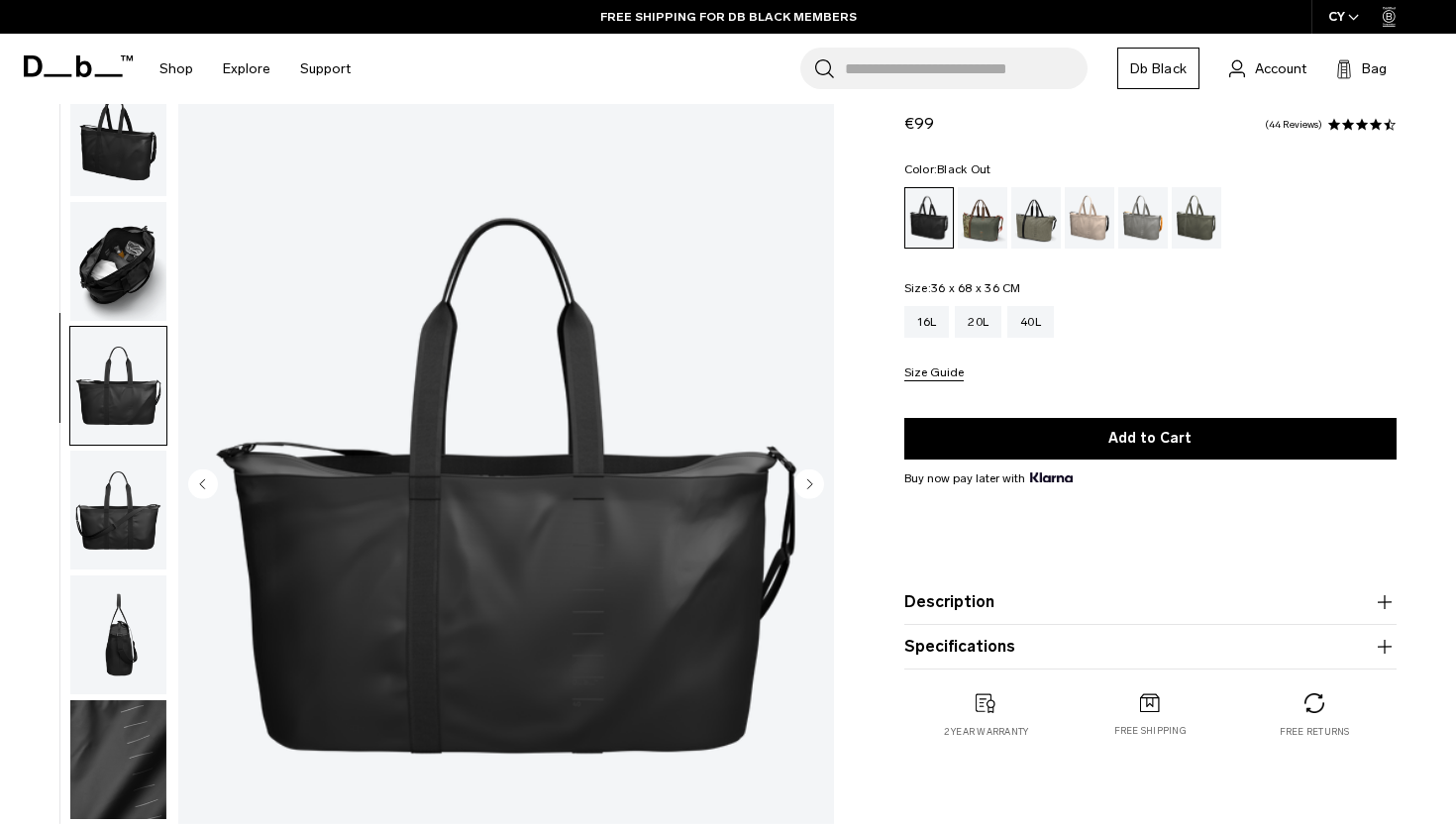 scroll, scrollTop: 49, scrollLeft: 0, axis: vertical 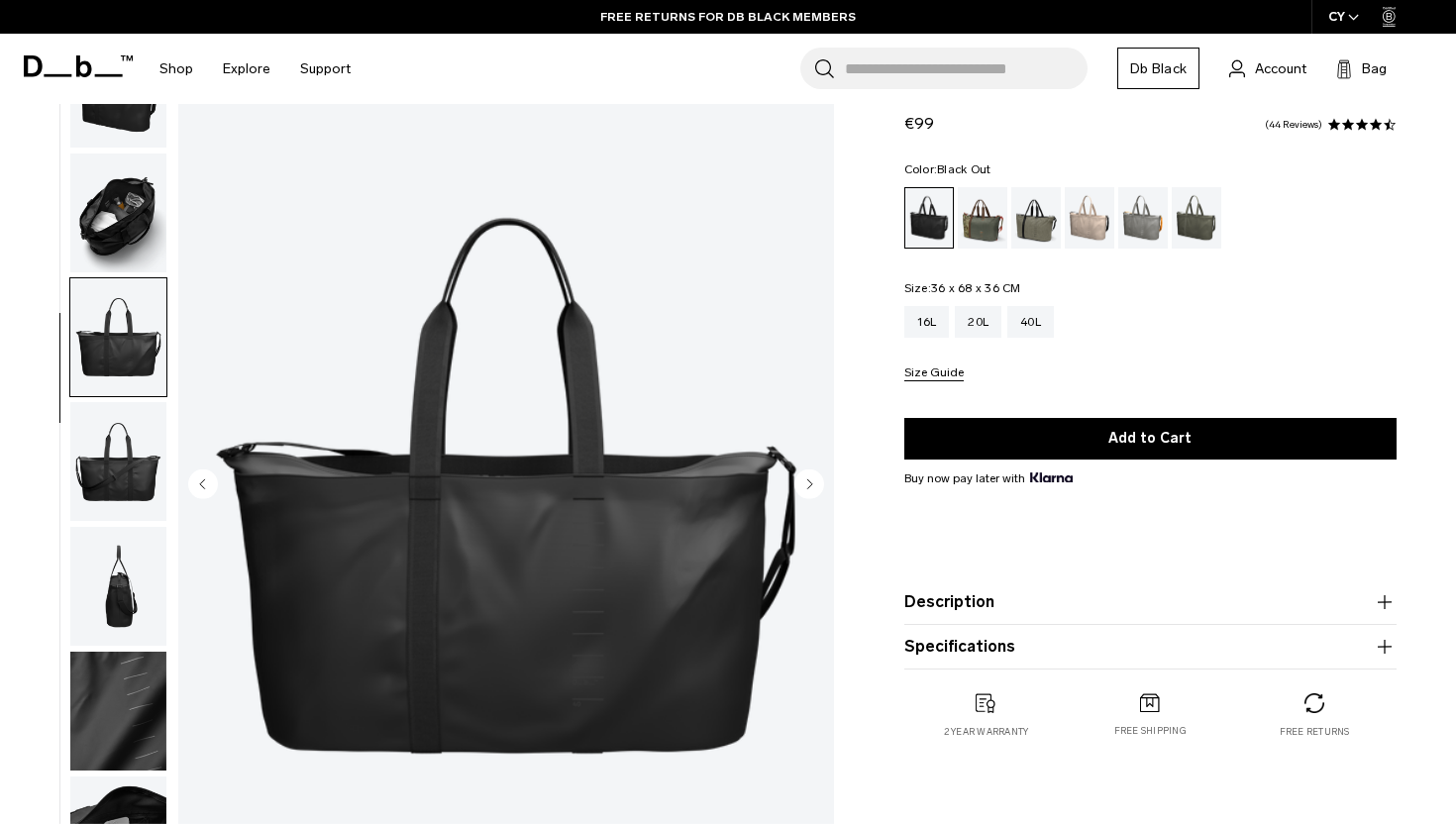 click at bounding box center [118, 462] 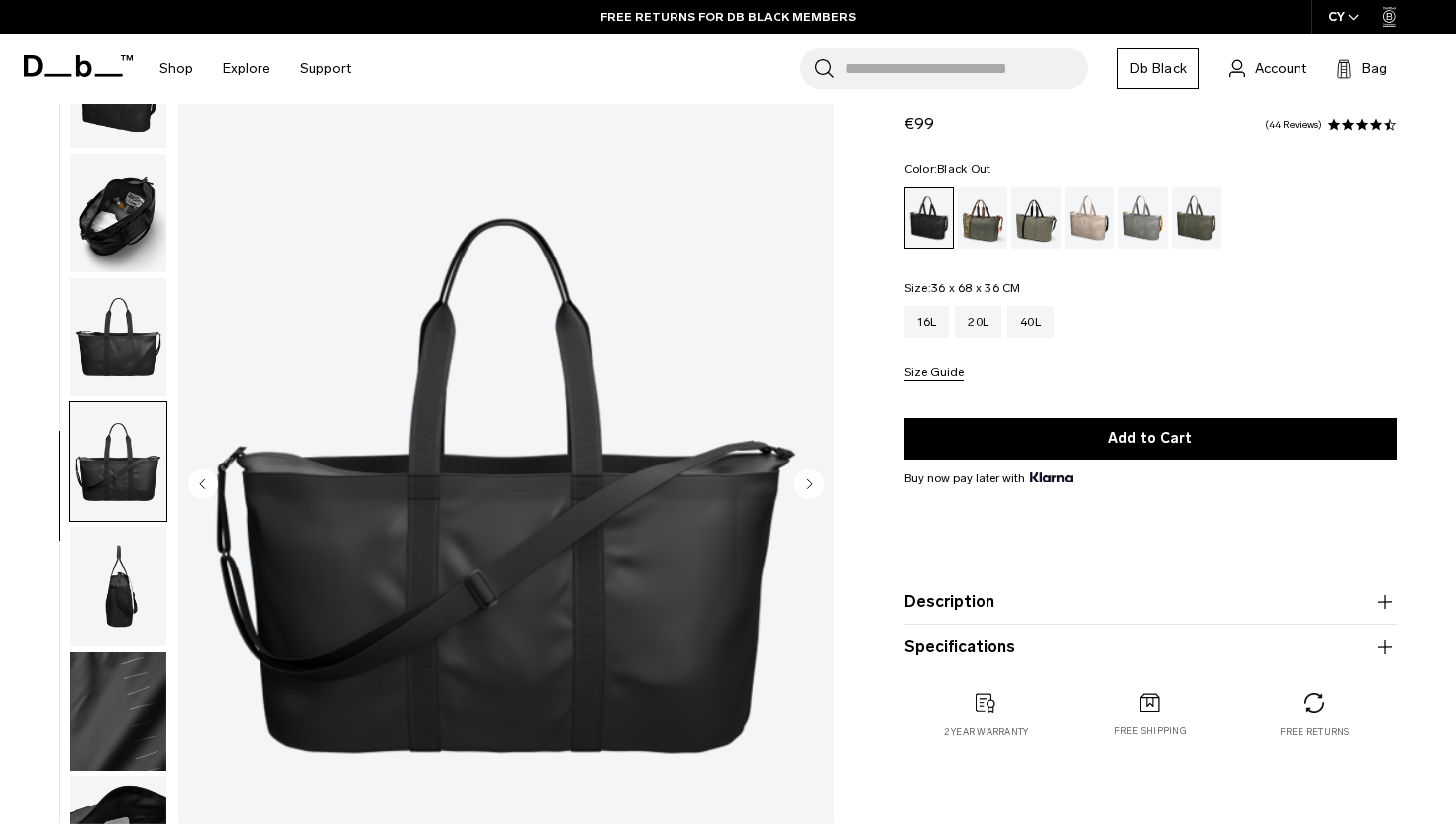 click at bounding box center (118, 586) 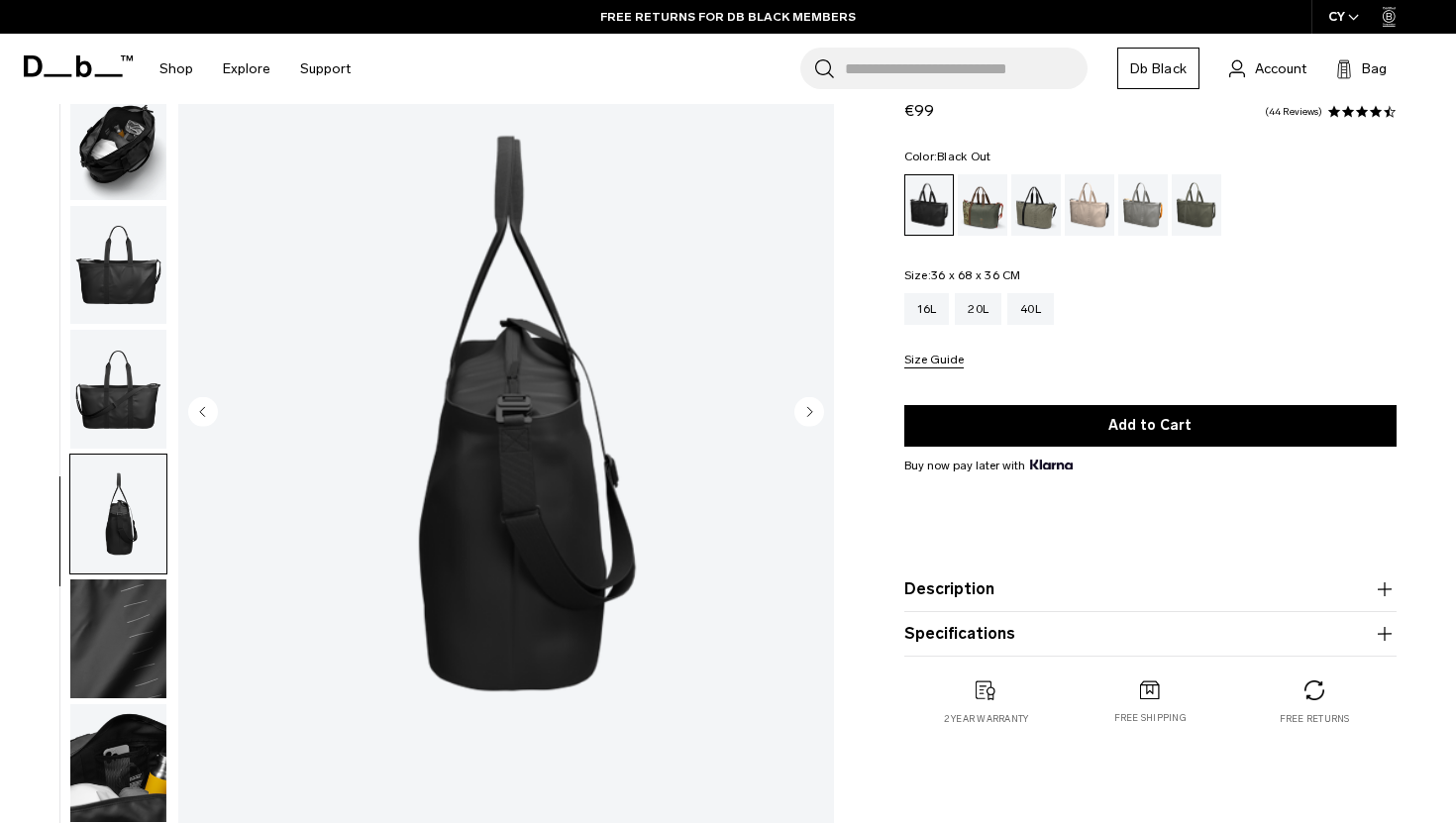 scroll, scrollTop: 144, scrollLeft: 0, axis: vertical 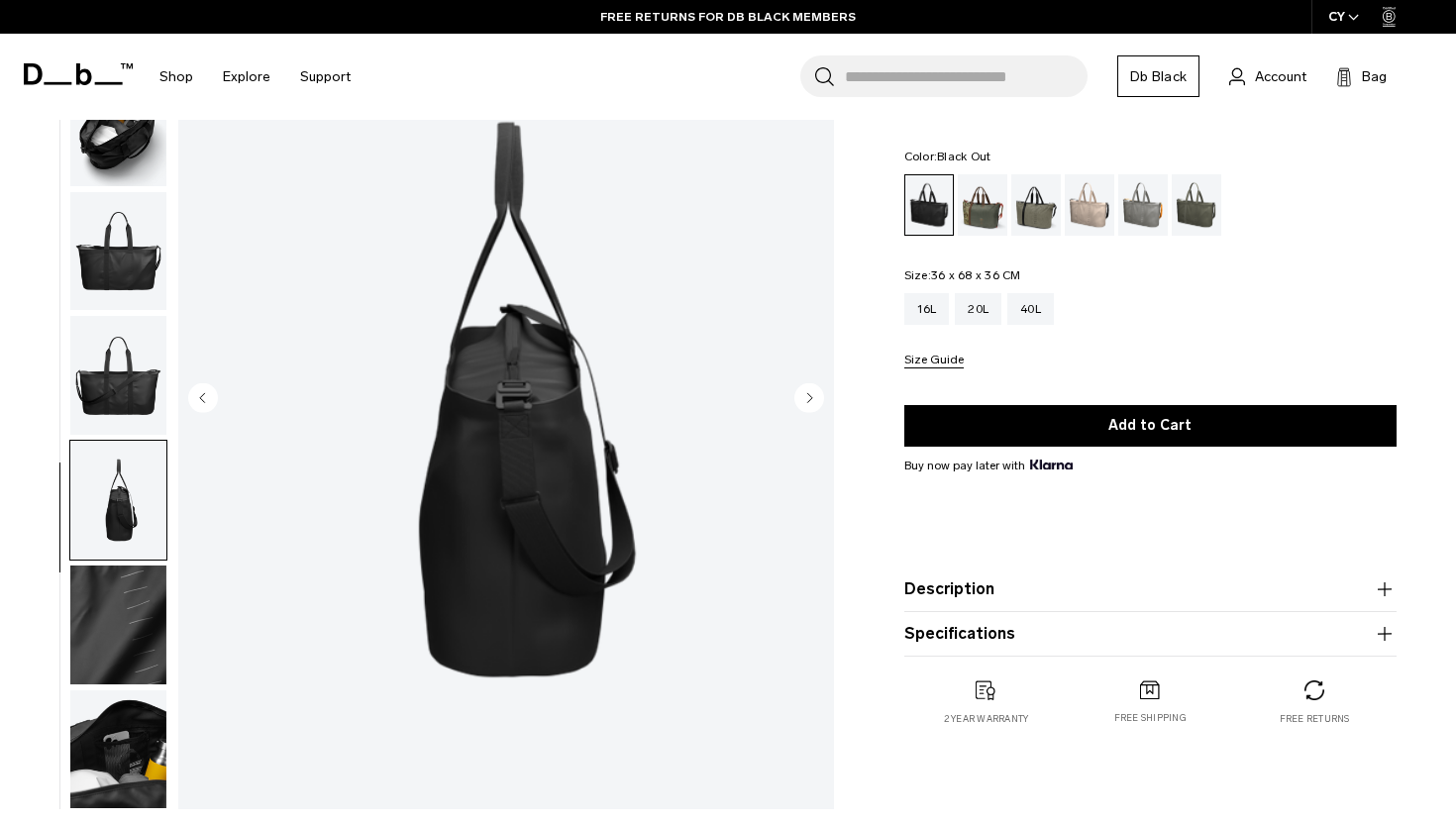click at bounding box center (118, 625) 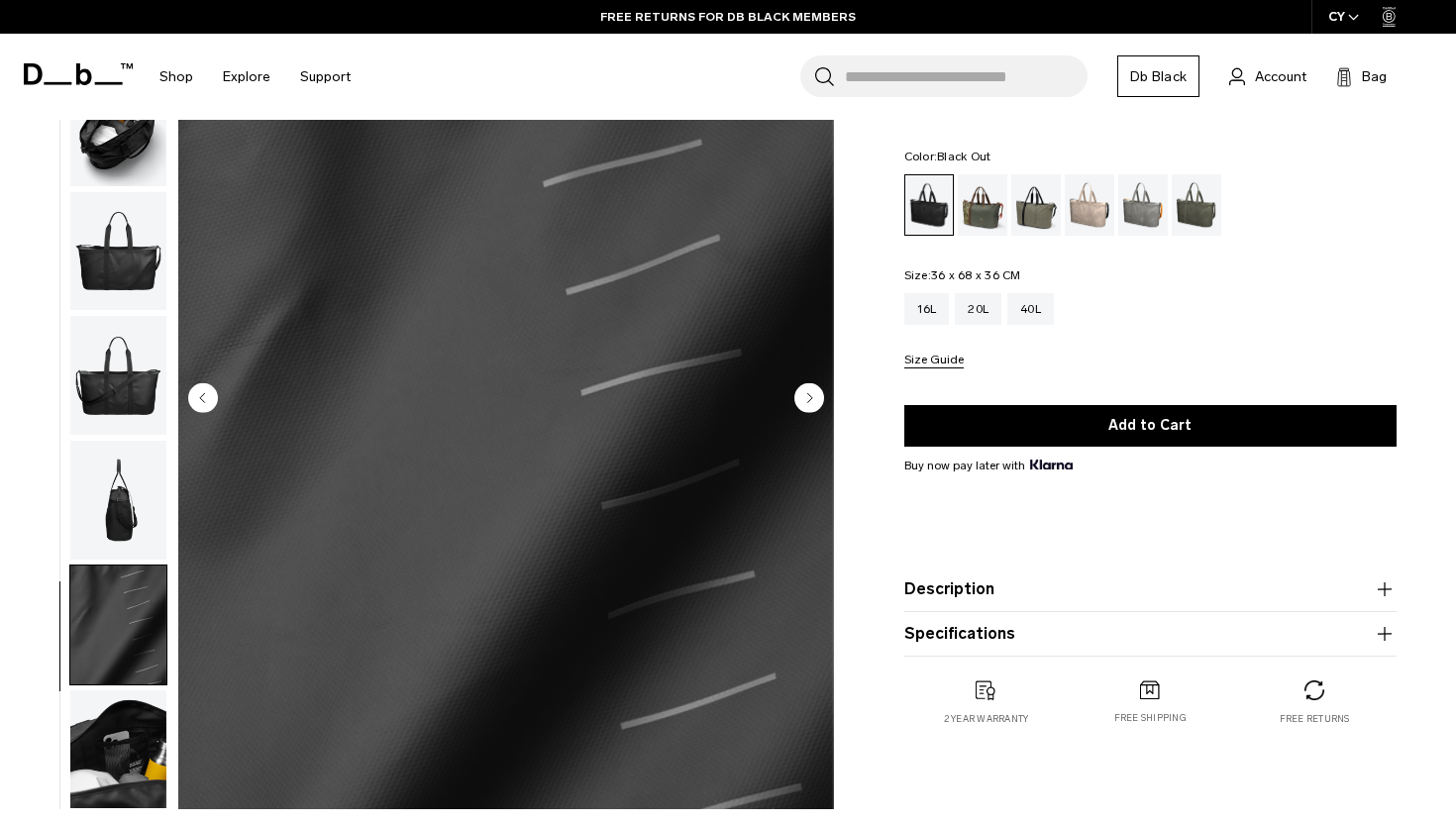 scroll, scrollTop: 302, scrollLeft: 0, axis: vertical 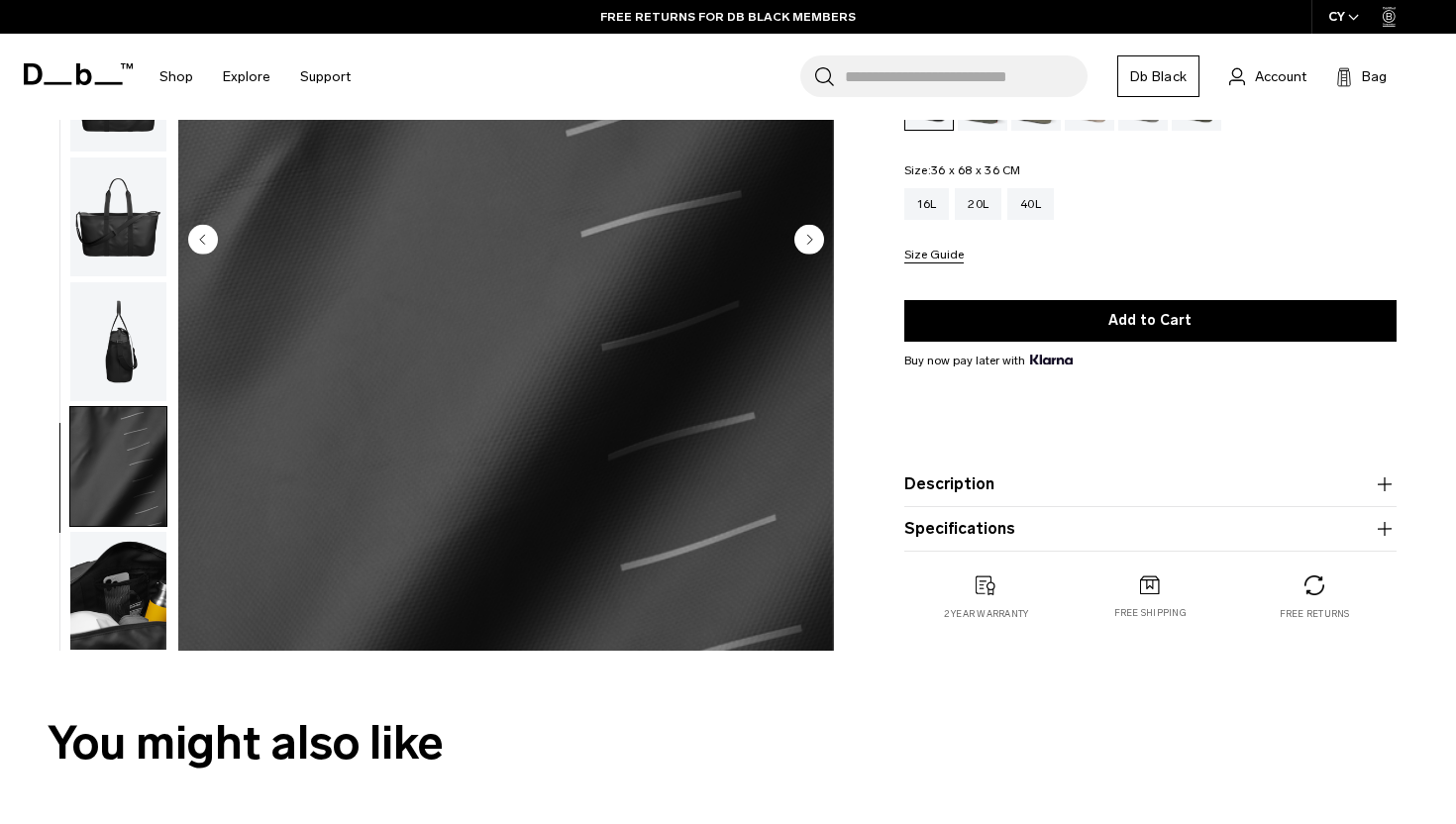 click at bounding box center (118, 591) 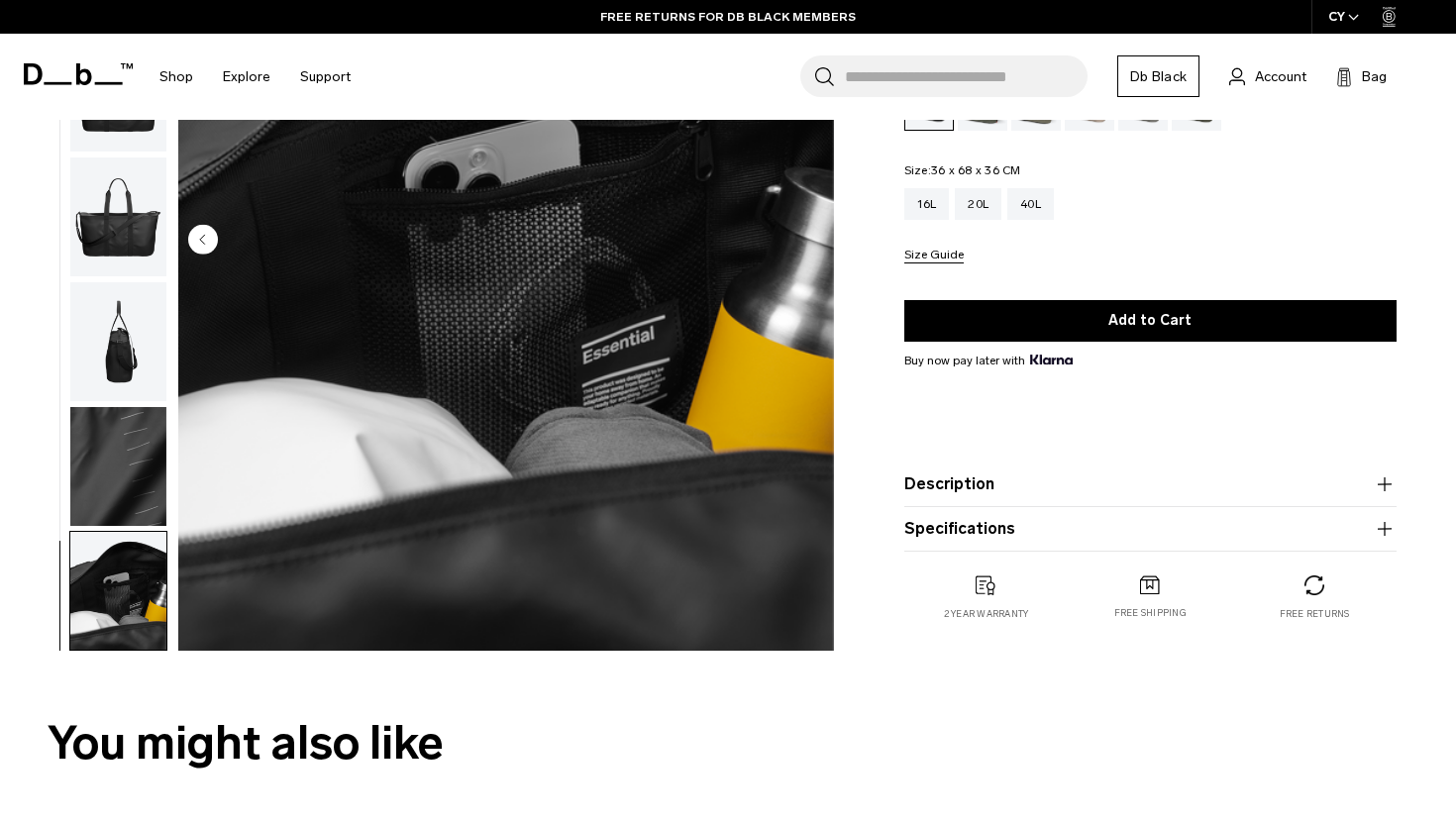 scroll, scrollTop: 0, scrollLeft: 0, axis: both 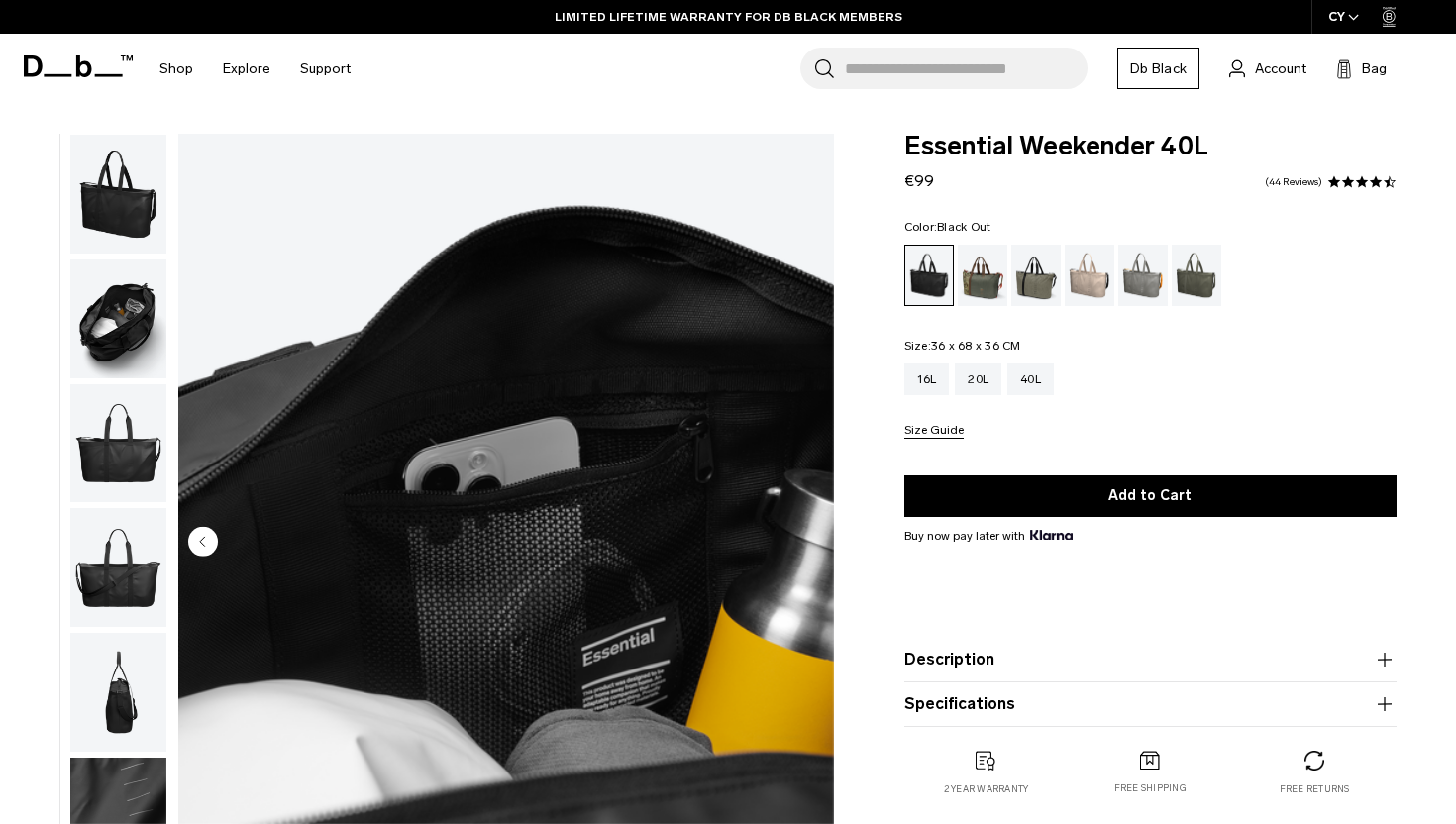click at bounding box center (118, 319) 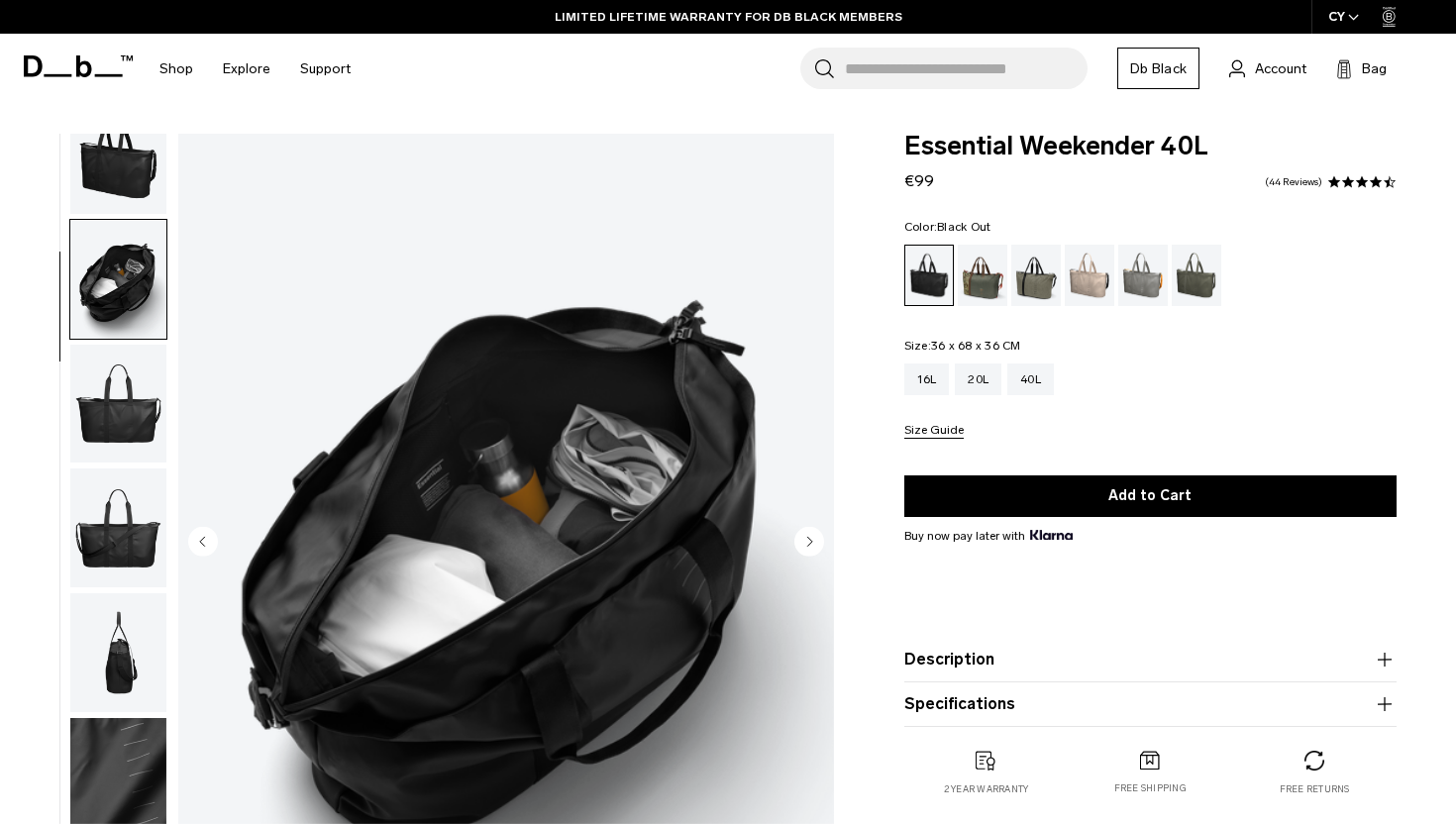 scroll, scrollTop: 49, scrollLeft: 0, axis: vertical 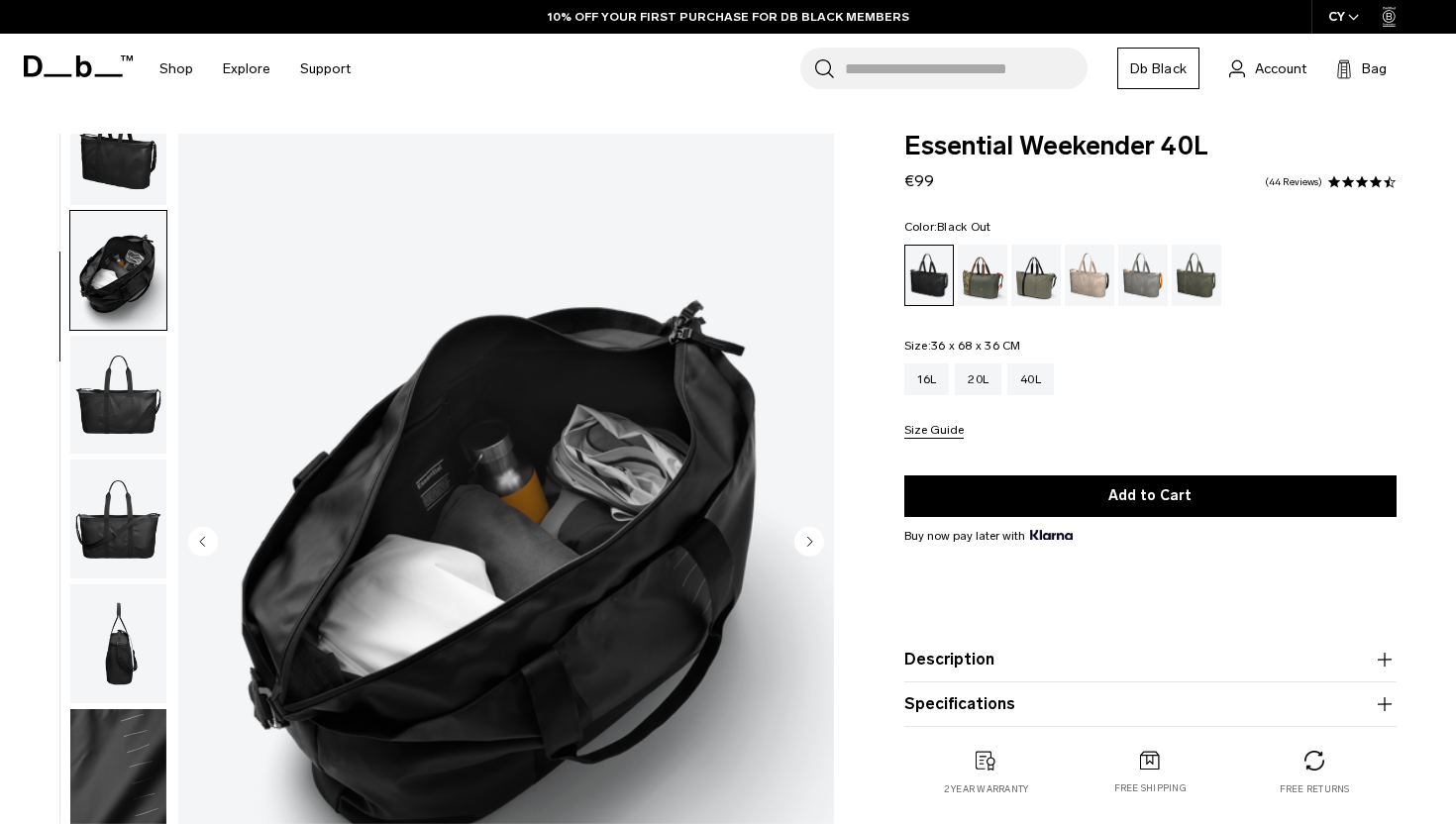 click at bounding box center (506, 543) 